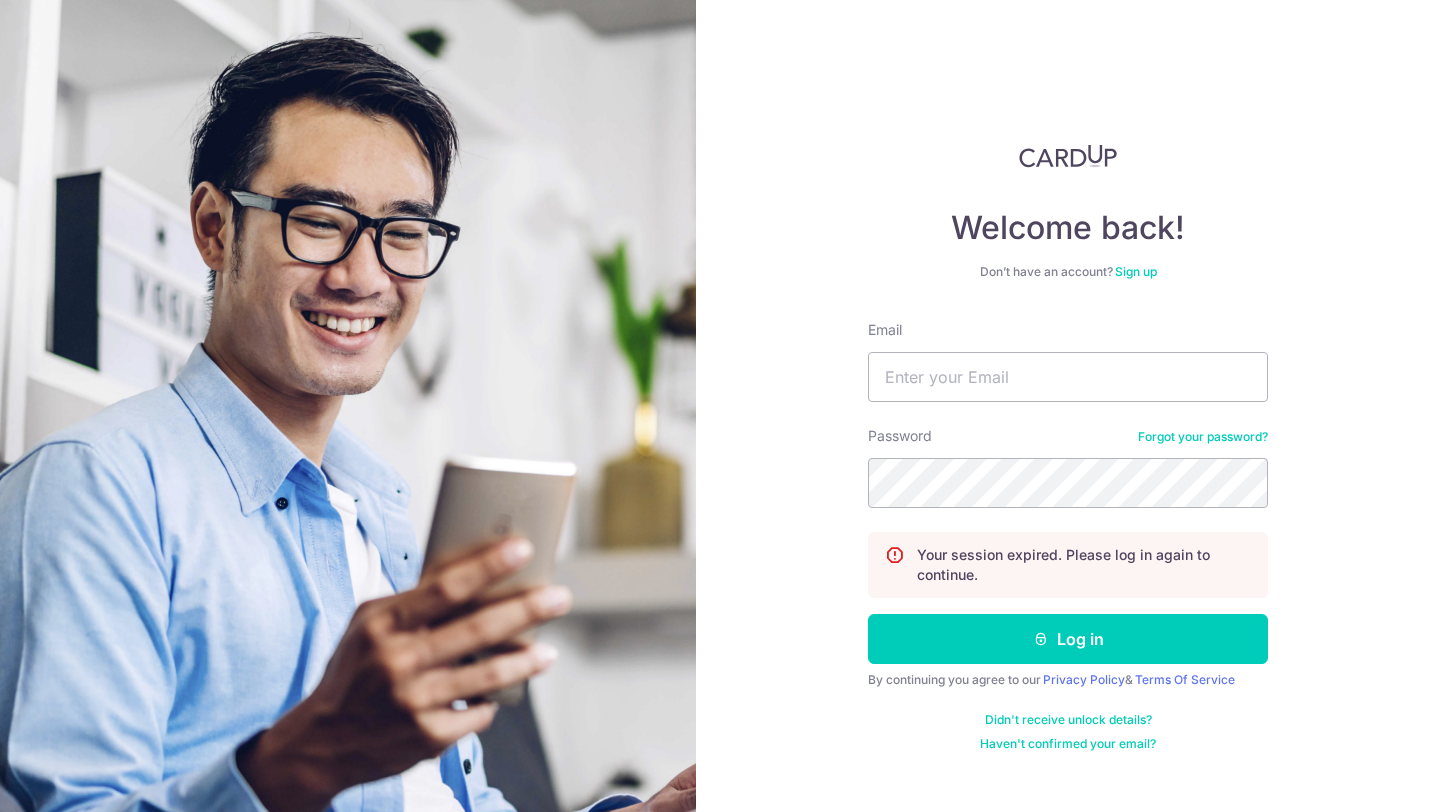 scroll, scrollTop: 0, scrollLeft: 0, axis: both 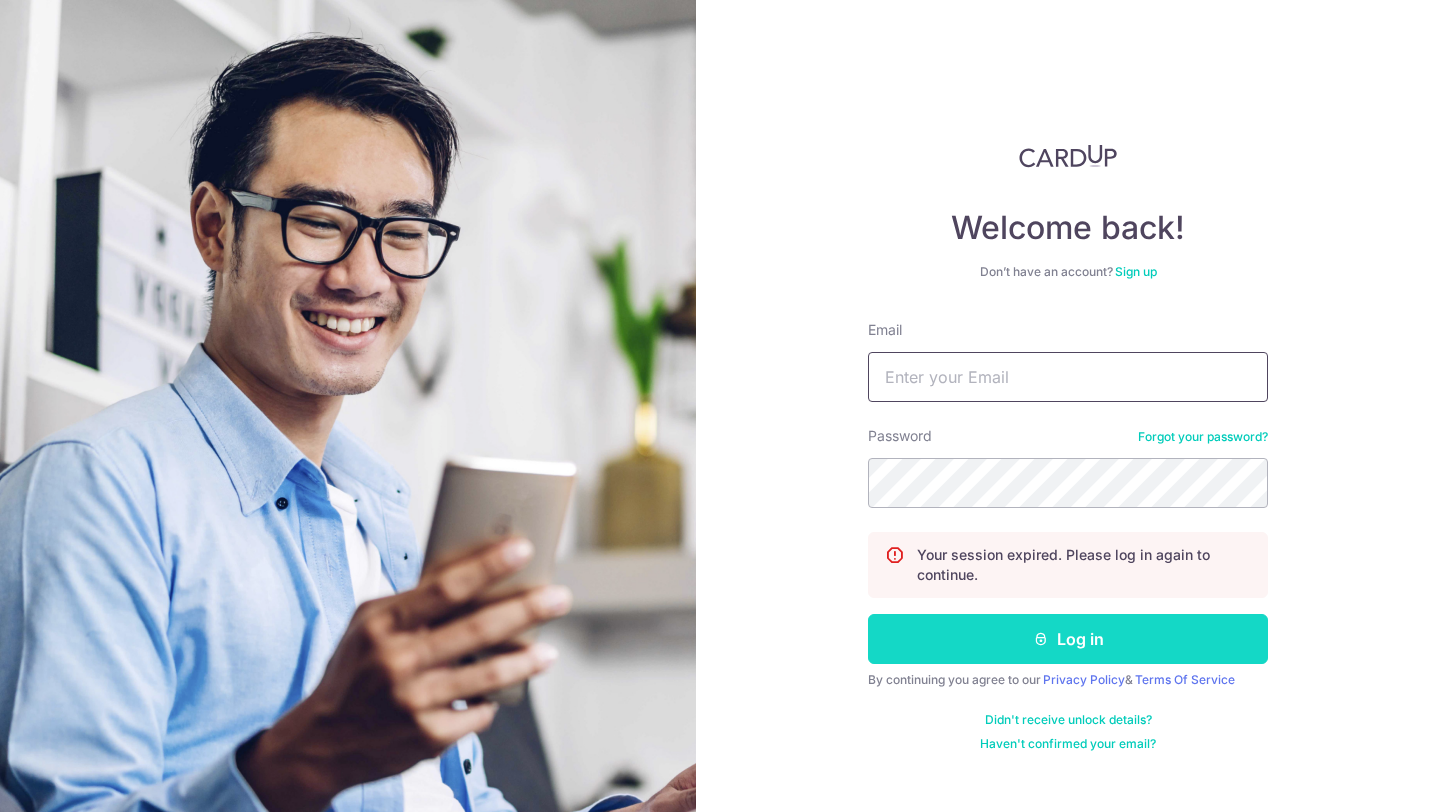 type on "hello@c71.sg" 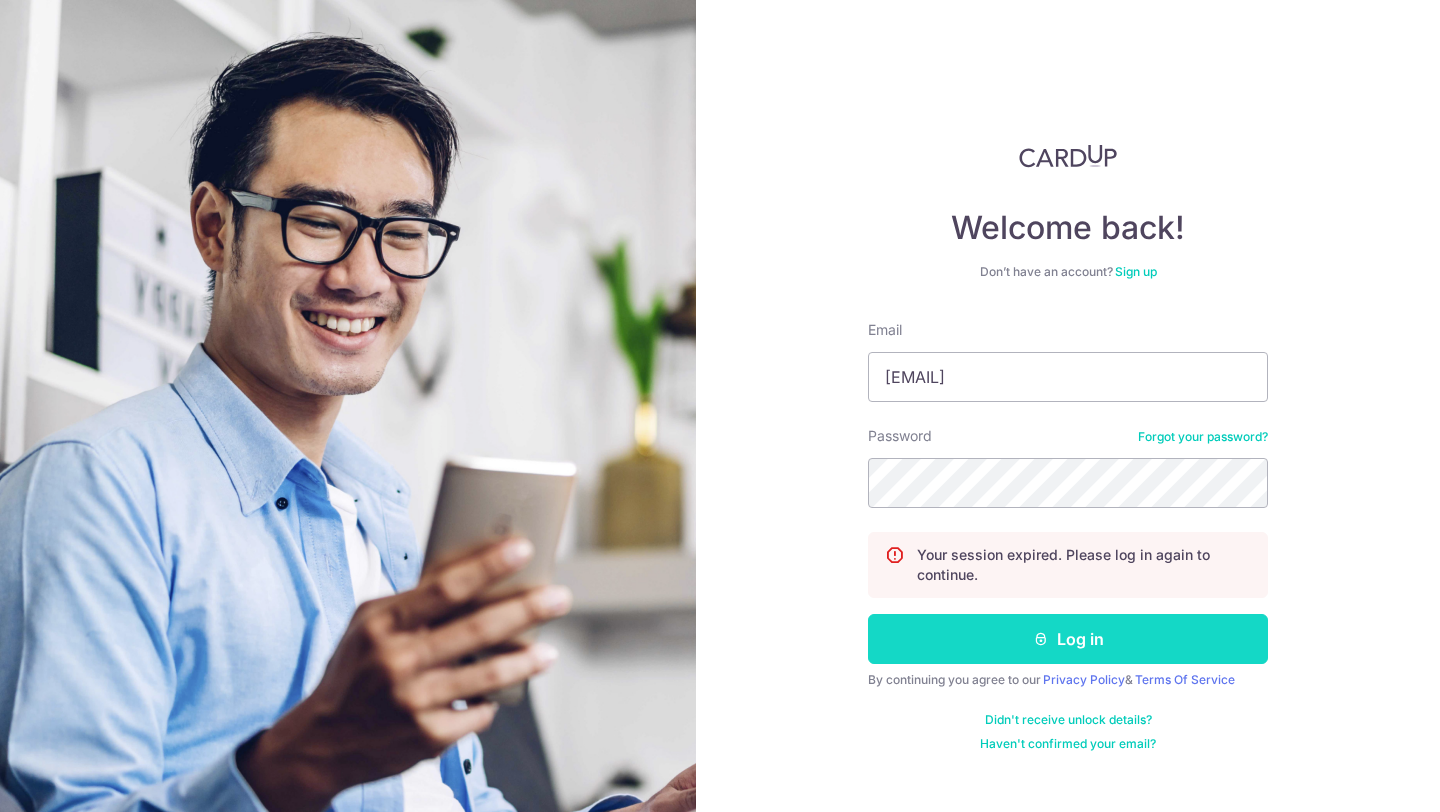 click on "Log in" at bounding box center [1068, 639] 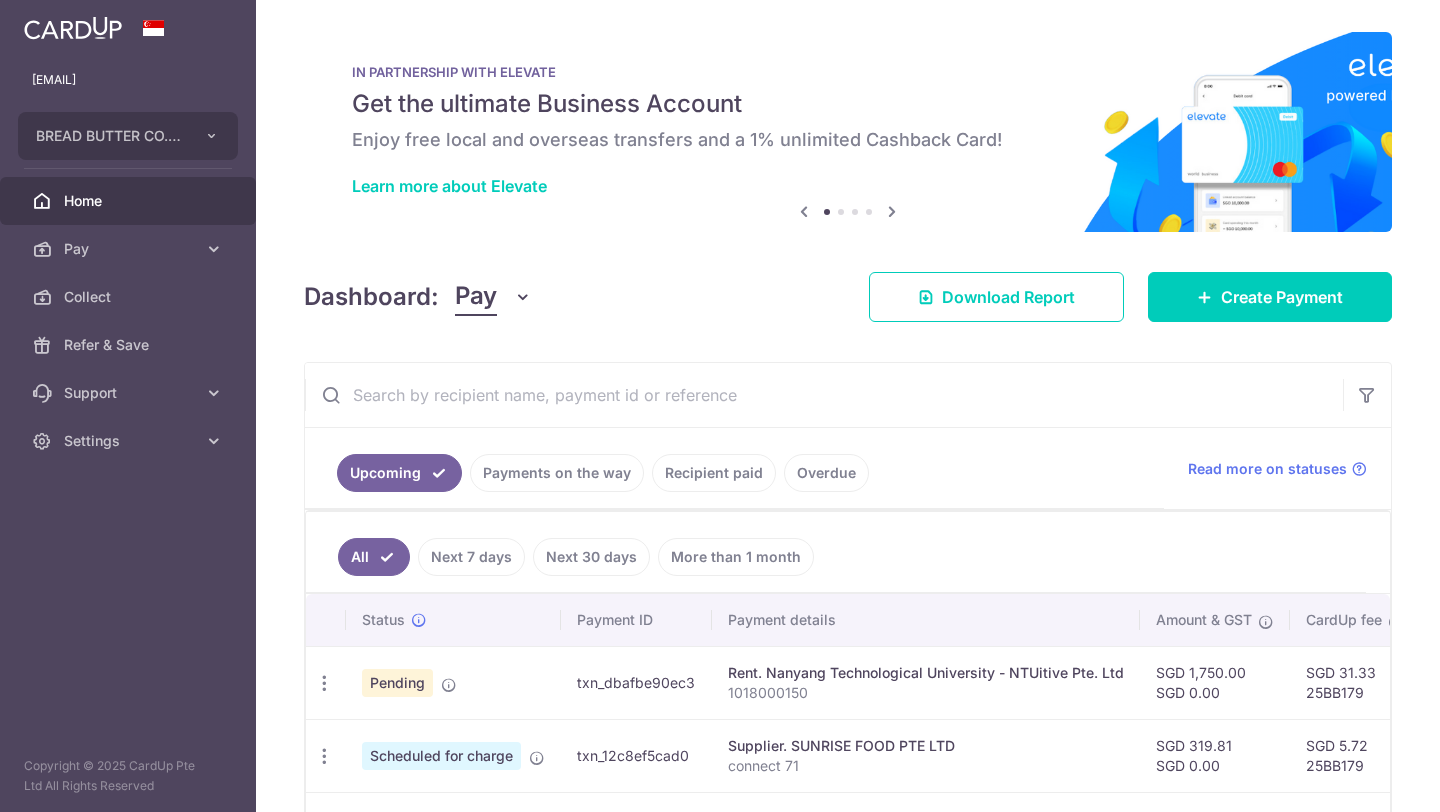 scroll, scrollTop: 0, scrollLeft: 0, axis: both 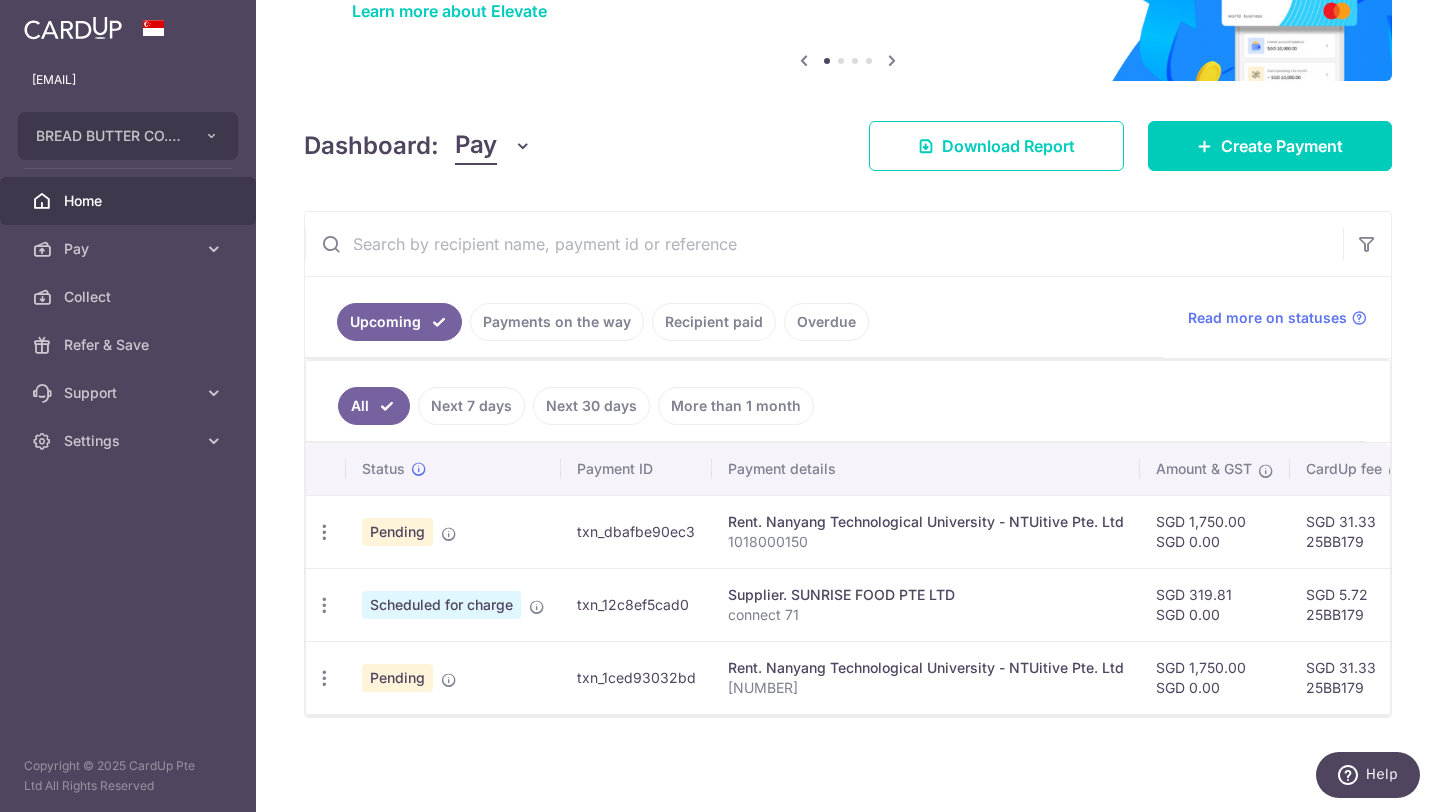 click on "Recipient paid" at bounding box center [714, 322] 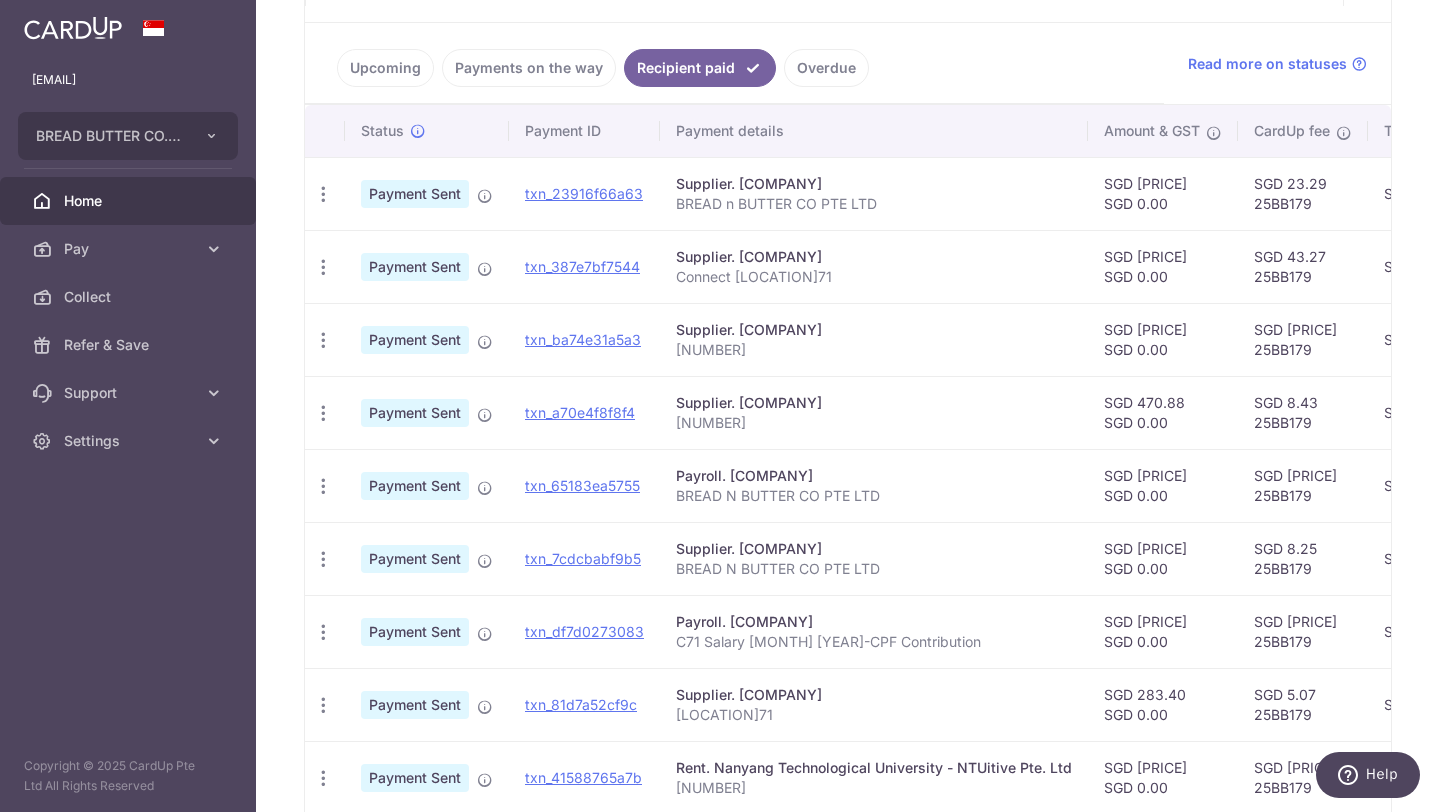 scroll, scrollTop: 321, scrollLeft: 0, axis: vertical 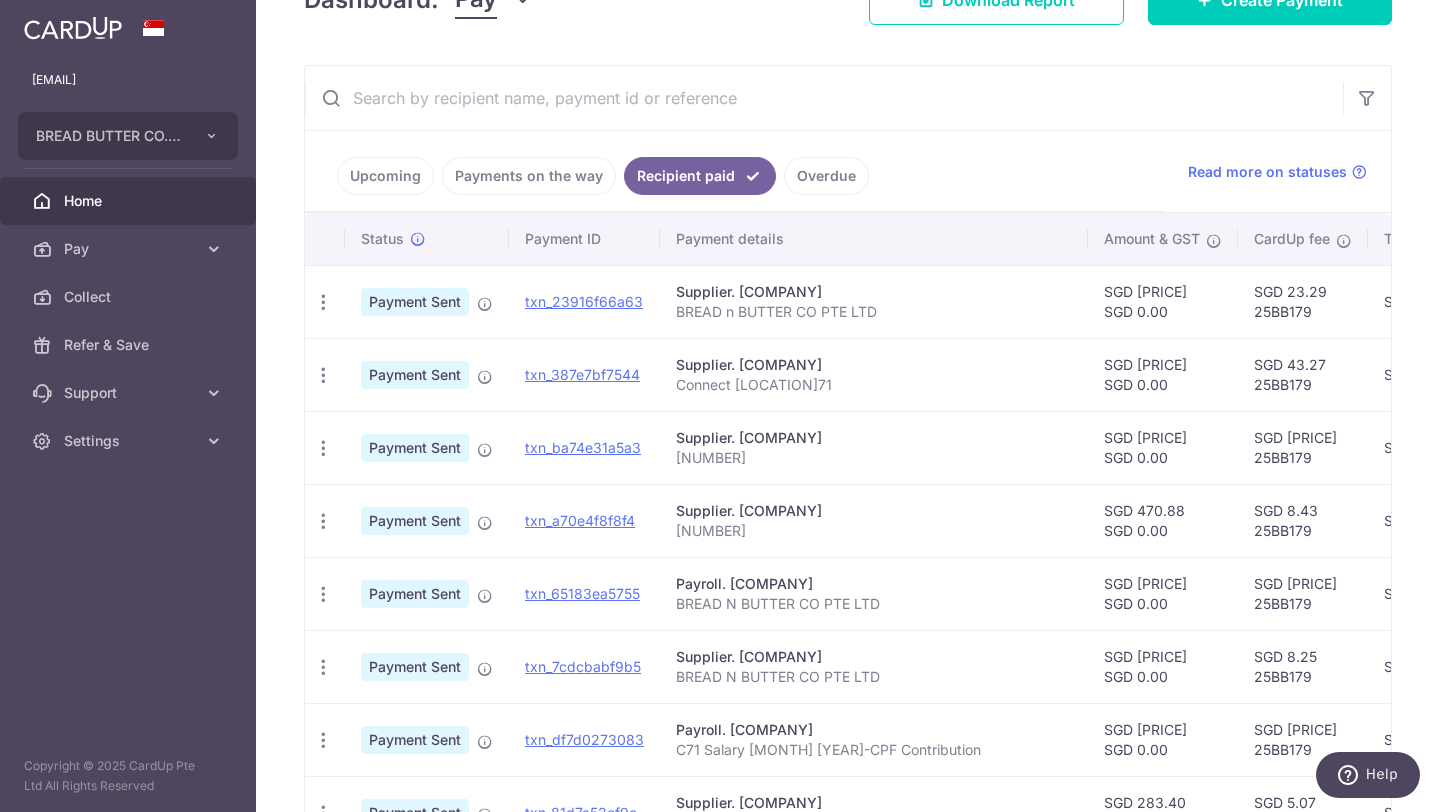 click on "Payments on the way" at bounding box center [529, 176] 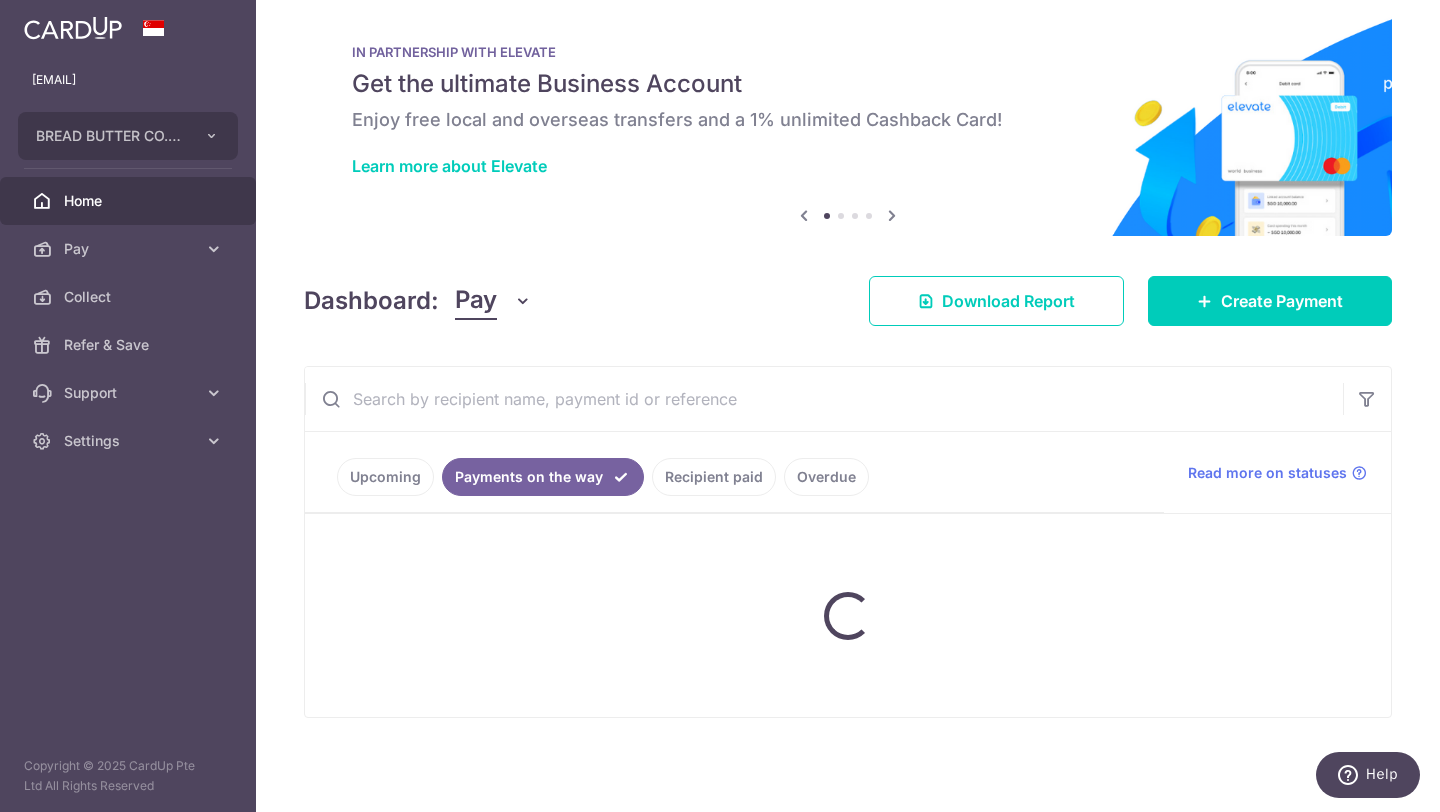 scroll, scrollTop: 0, scrollLeft: 0, axis: both 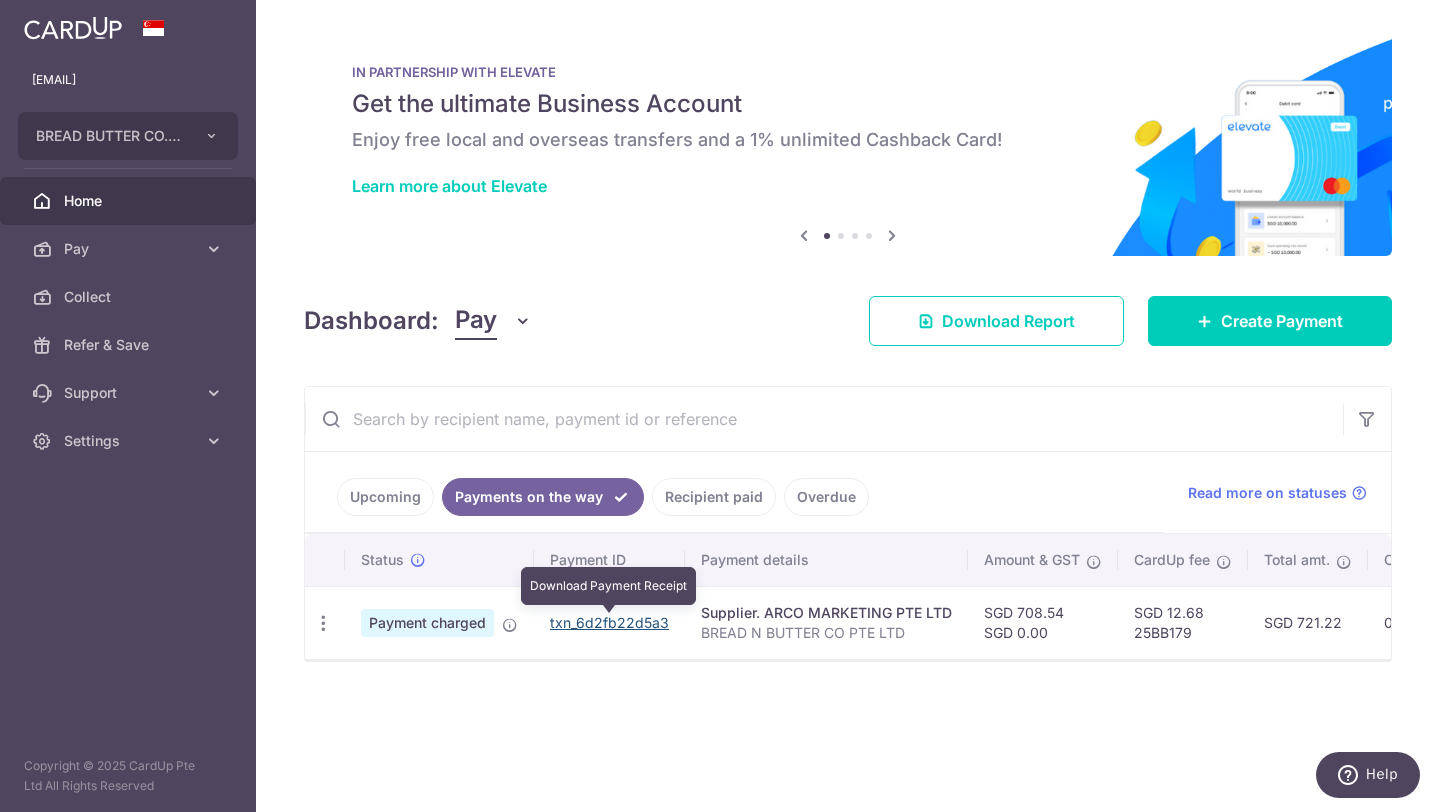 click on "txn_6d2fb22d5a3" at bounding box center (609, 622) 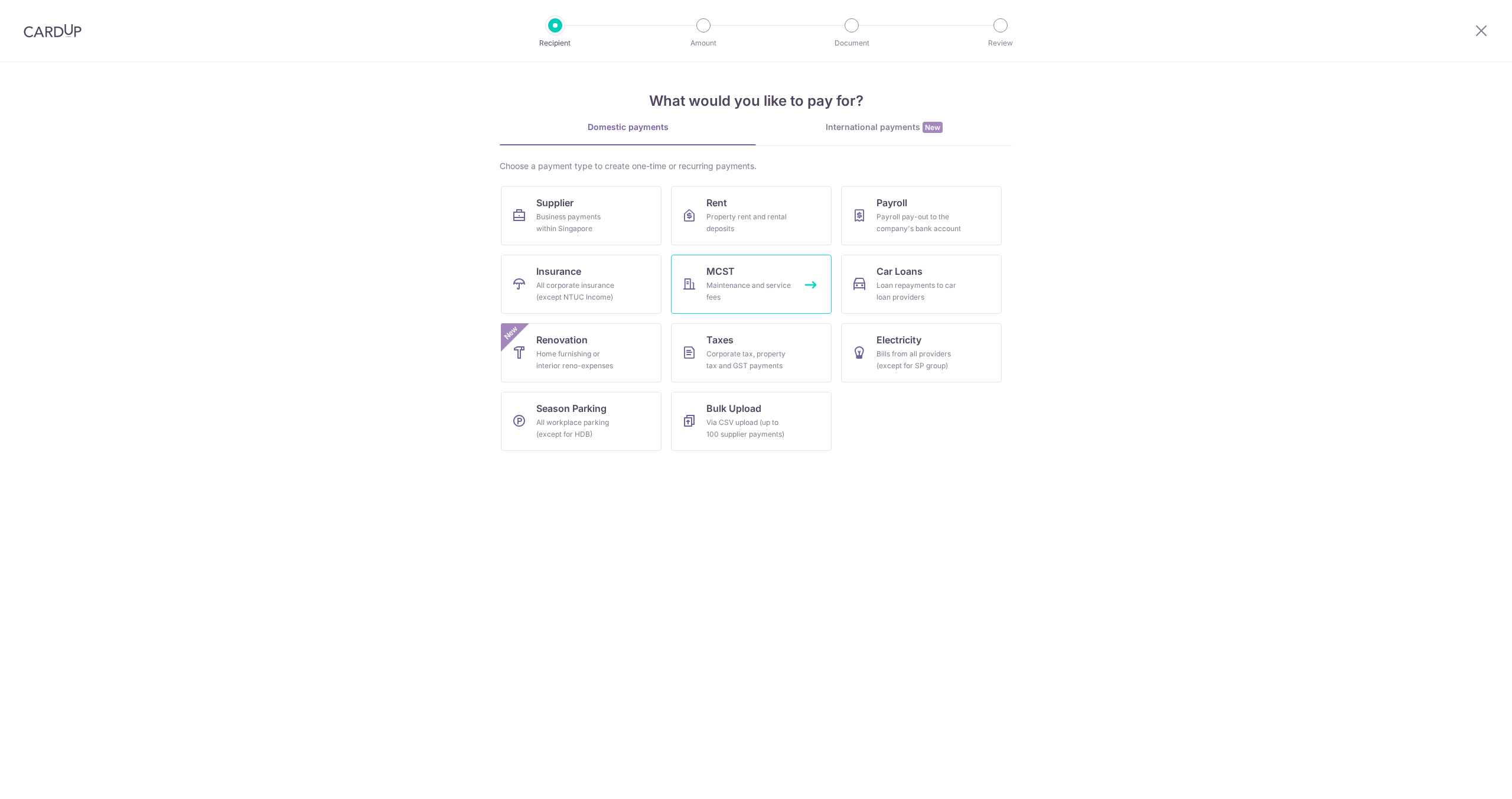scroll, scrollTop: 0, scrollLeft: 0, axis: both 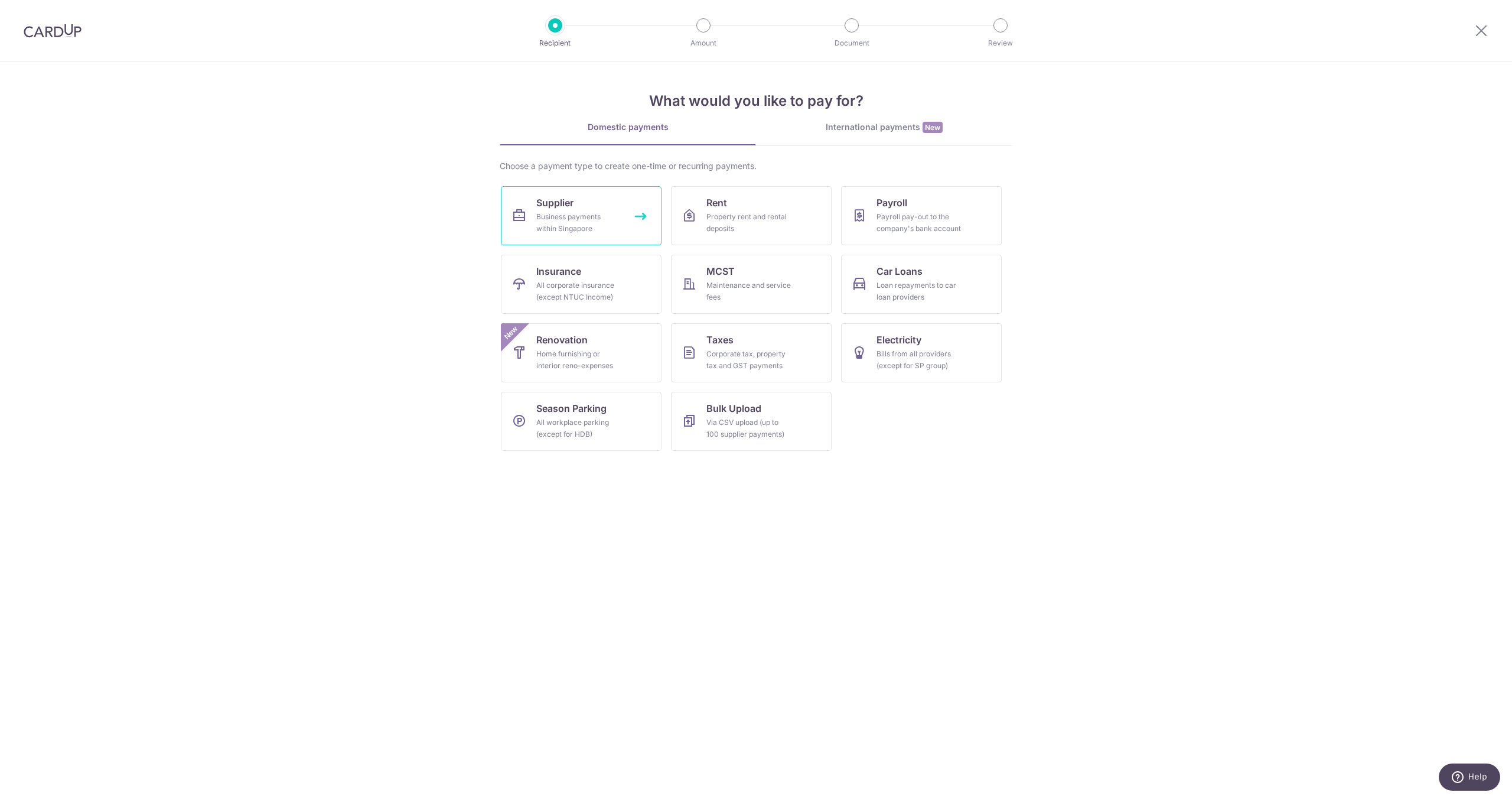 click on "Business payments within Singapore" at bounding box center (579, 223) 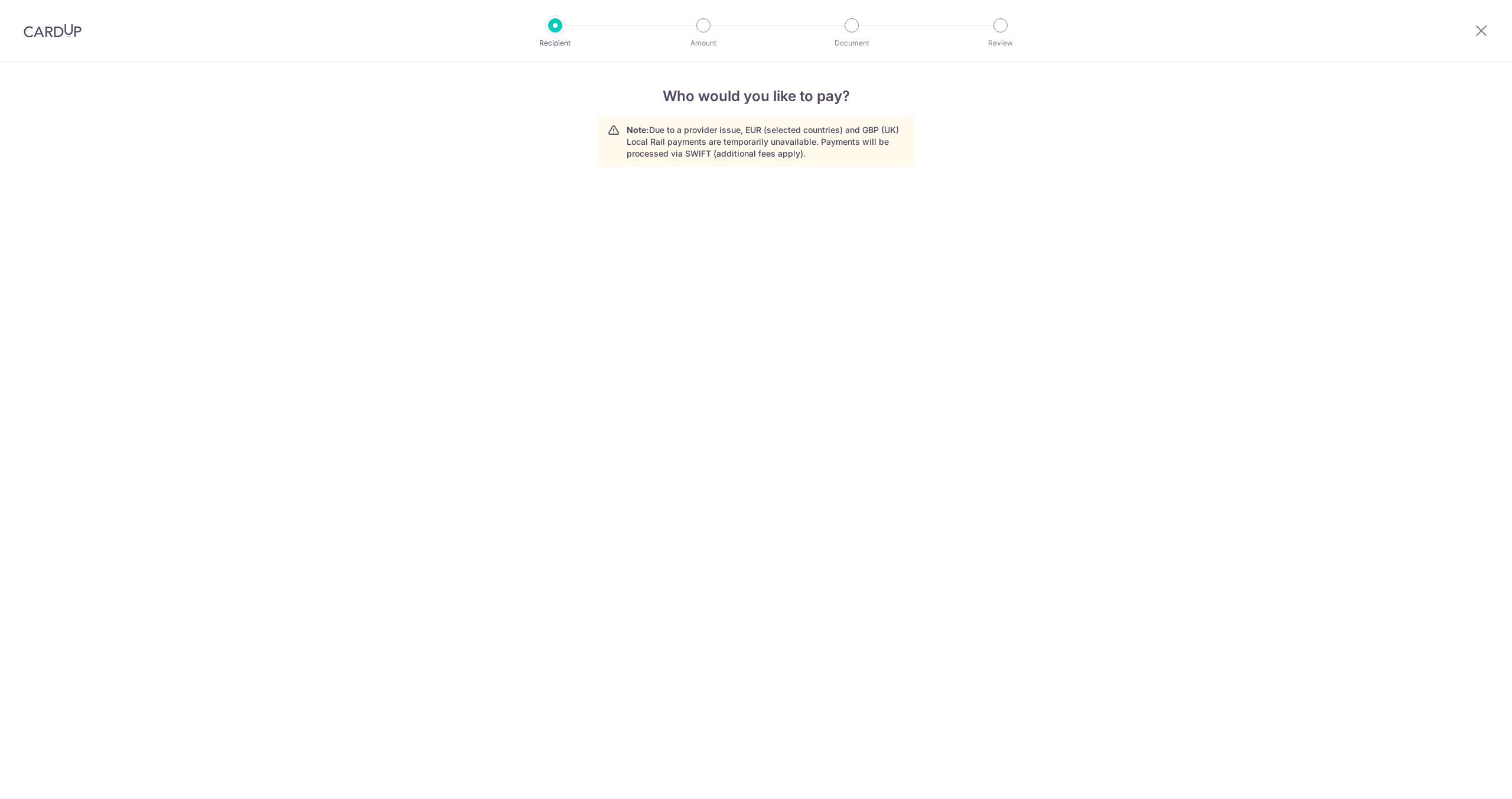 scroll, scrollTop: 0, scrollLeft: 0, axis: both 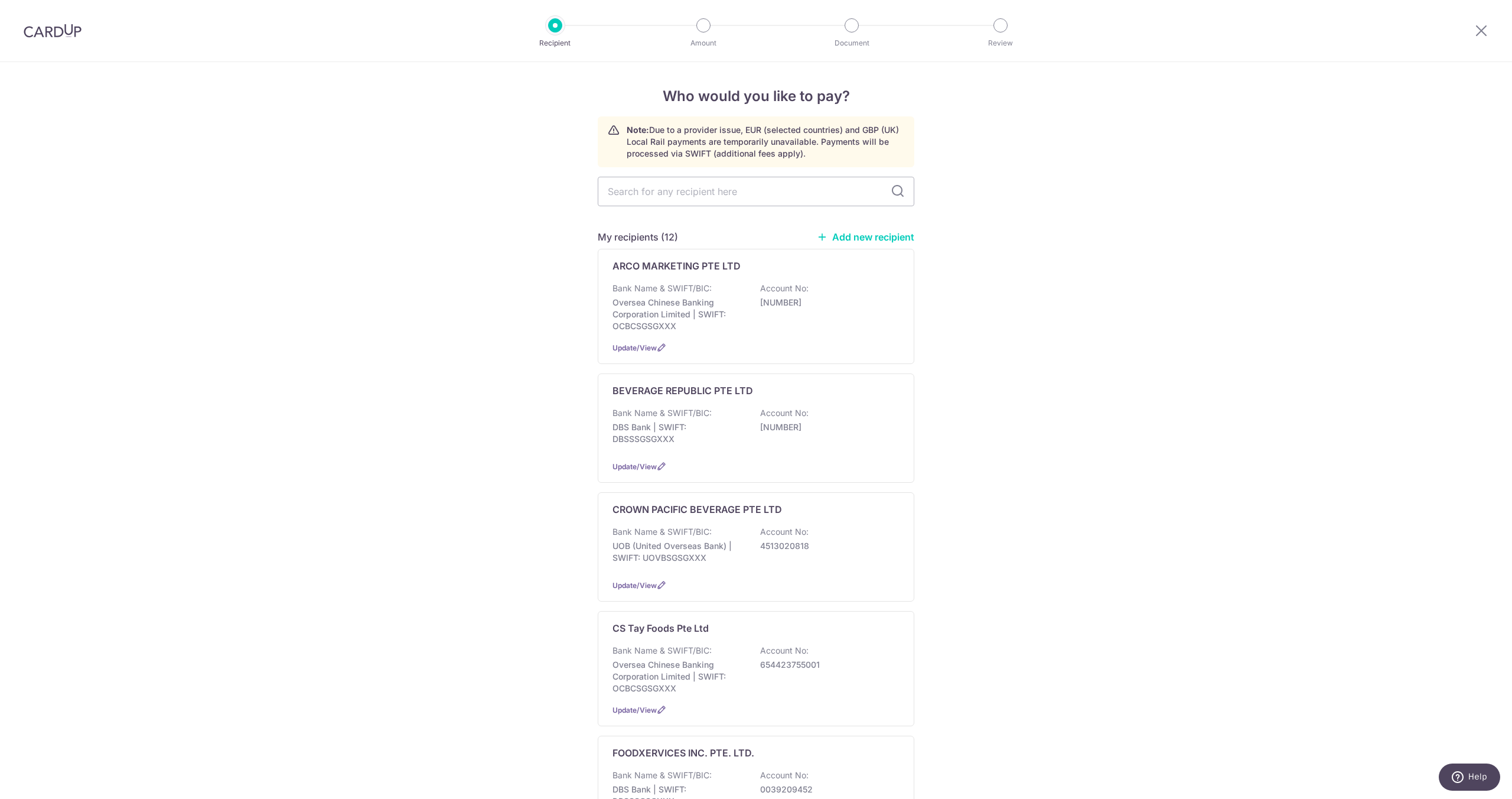 click on "Add new recipient" at bounding box center (865, 237) 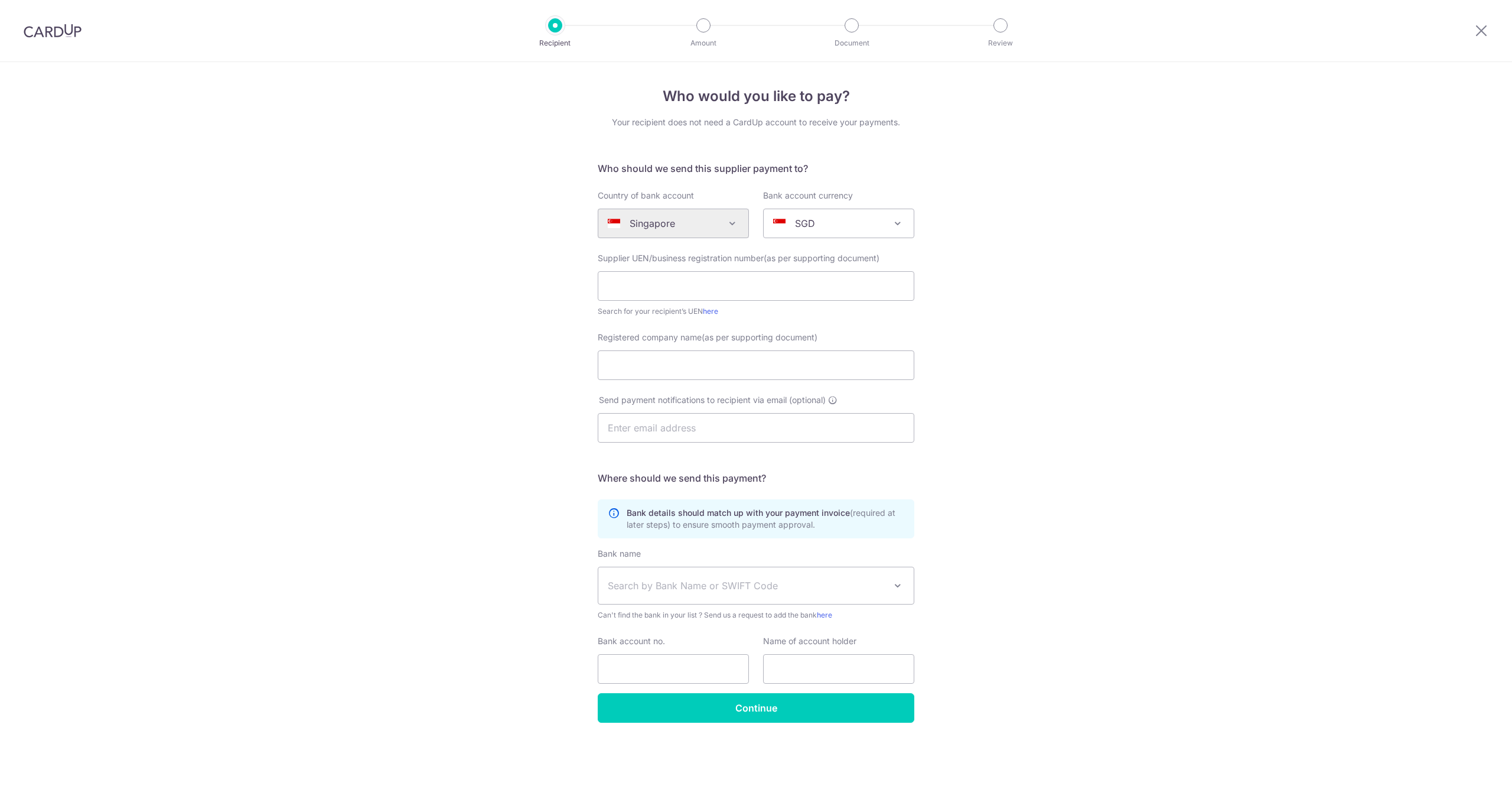 scroll, scrollTop: 0, scrollLeft: 0, axis: both 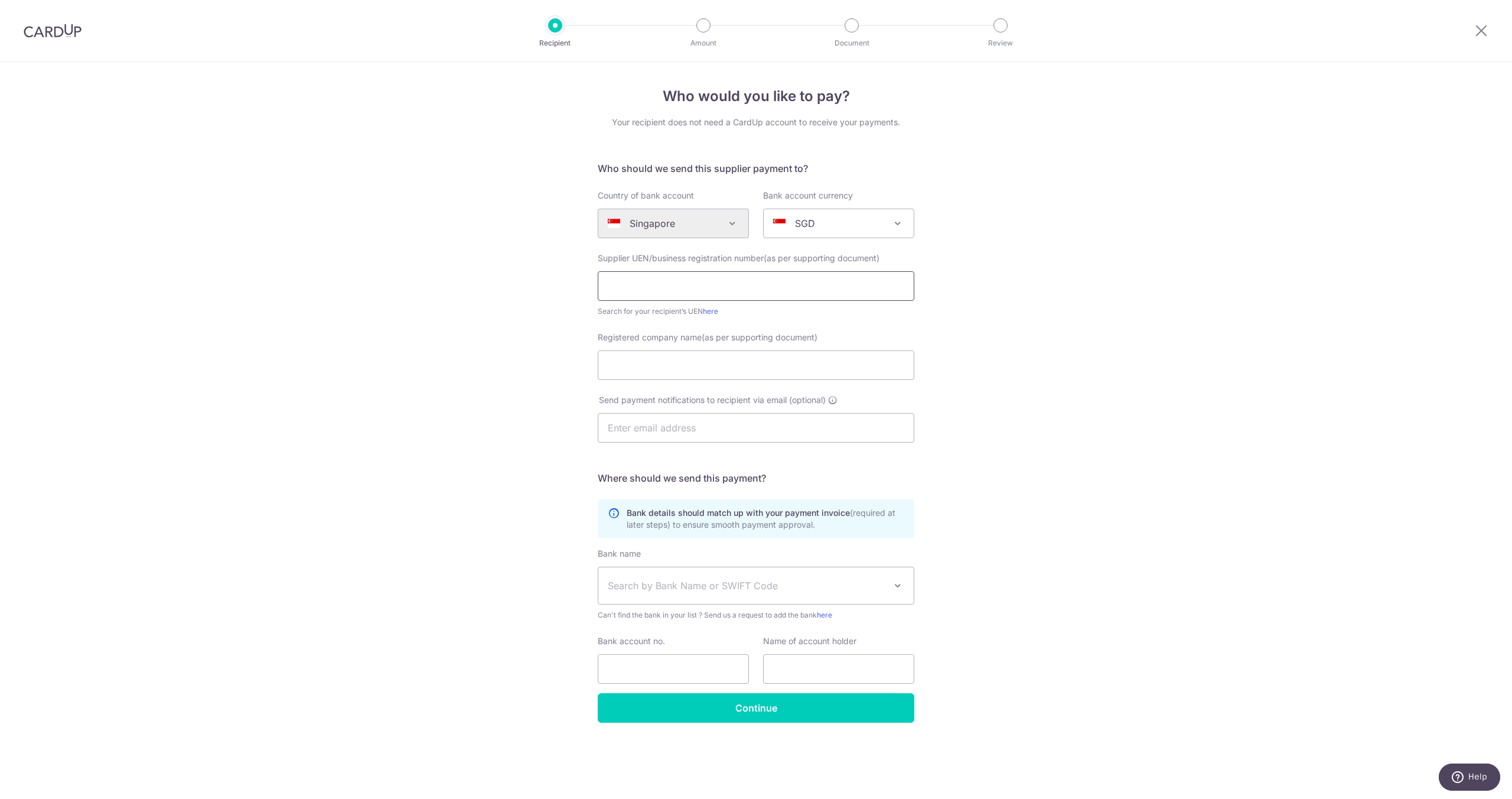 click at bounding box center (756, 286) 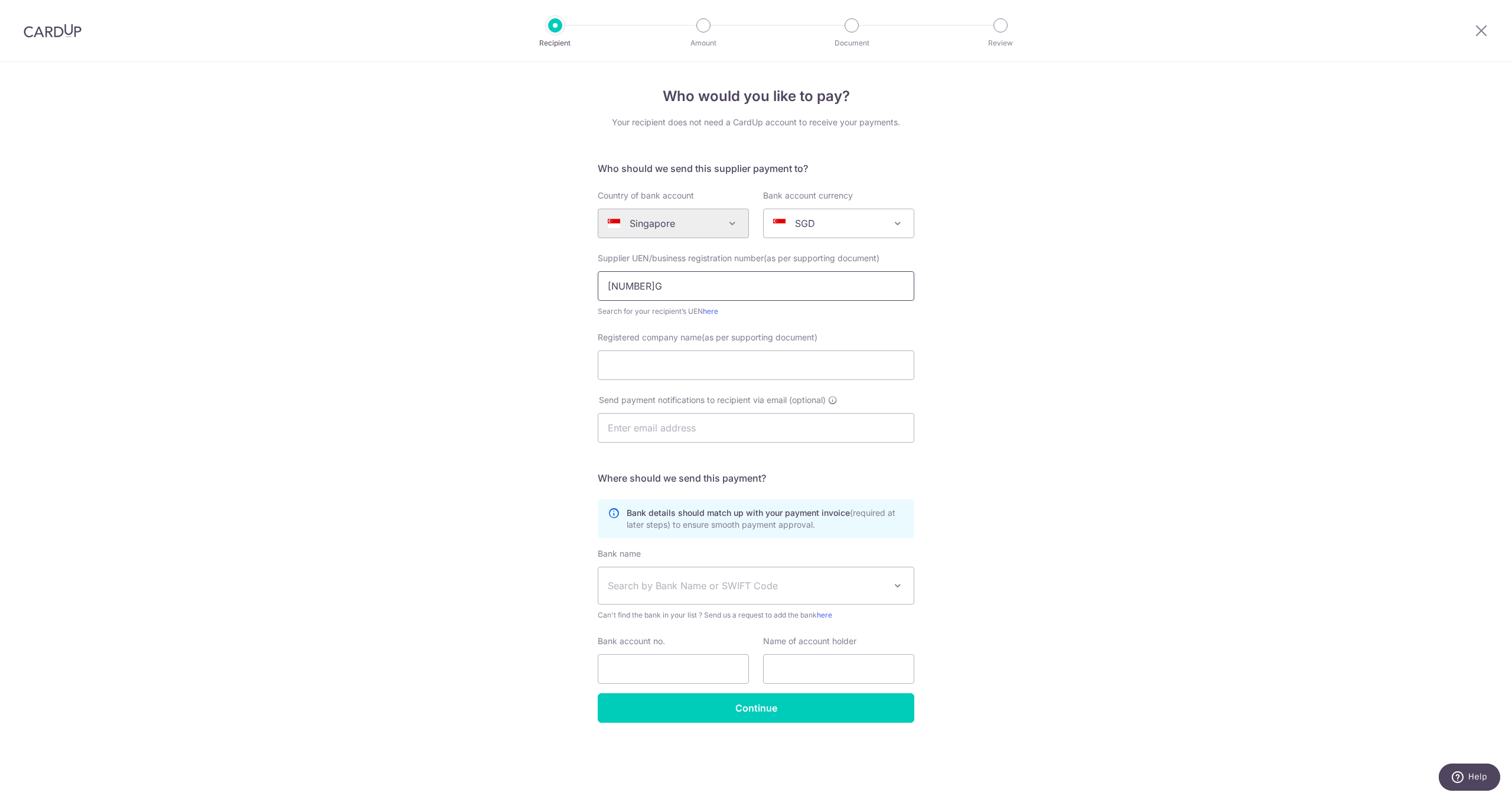 type on "202349110G" 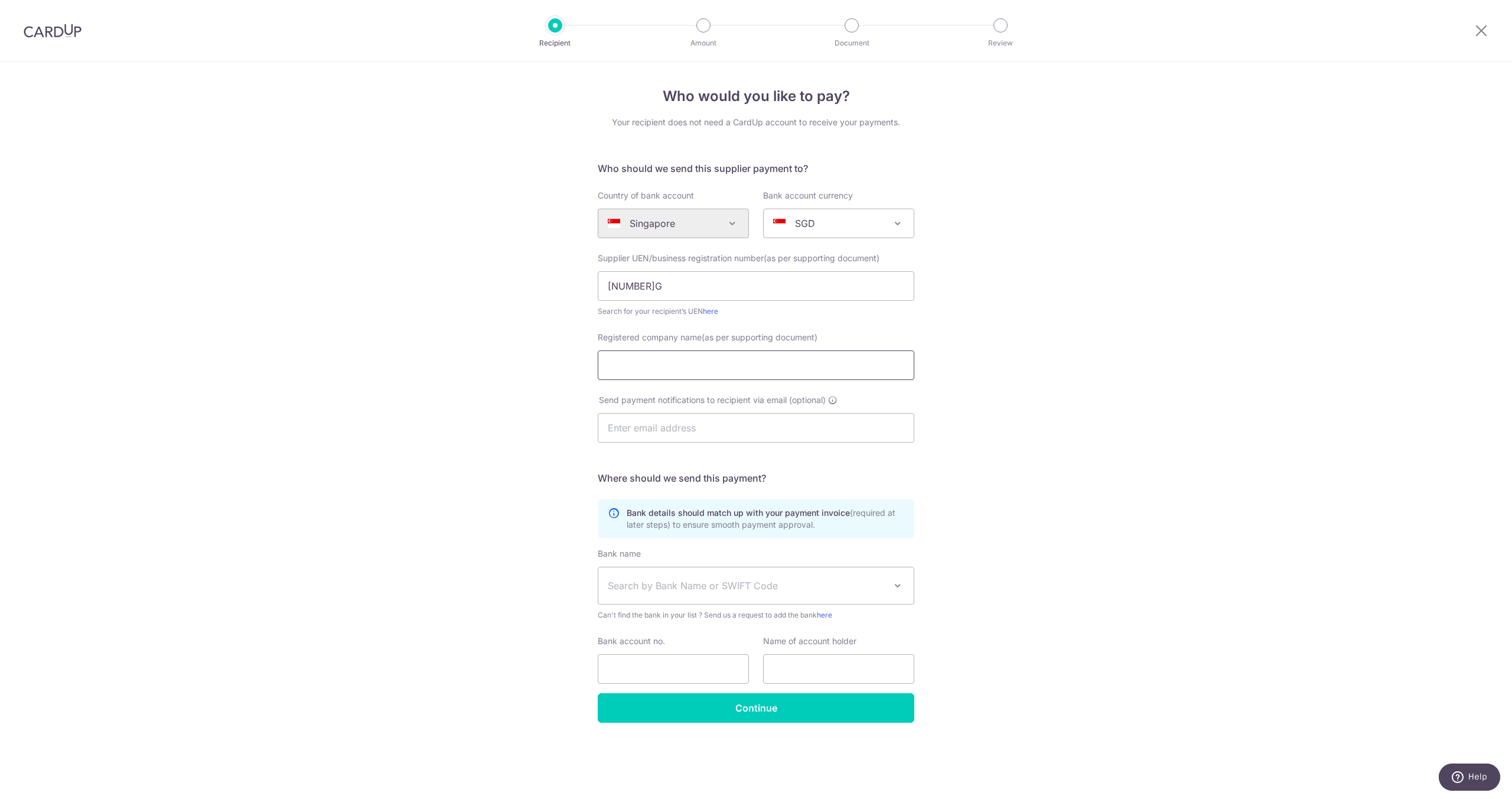 click on "Registered company name(as per supporting document)" at bounding box center [756, 365] 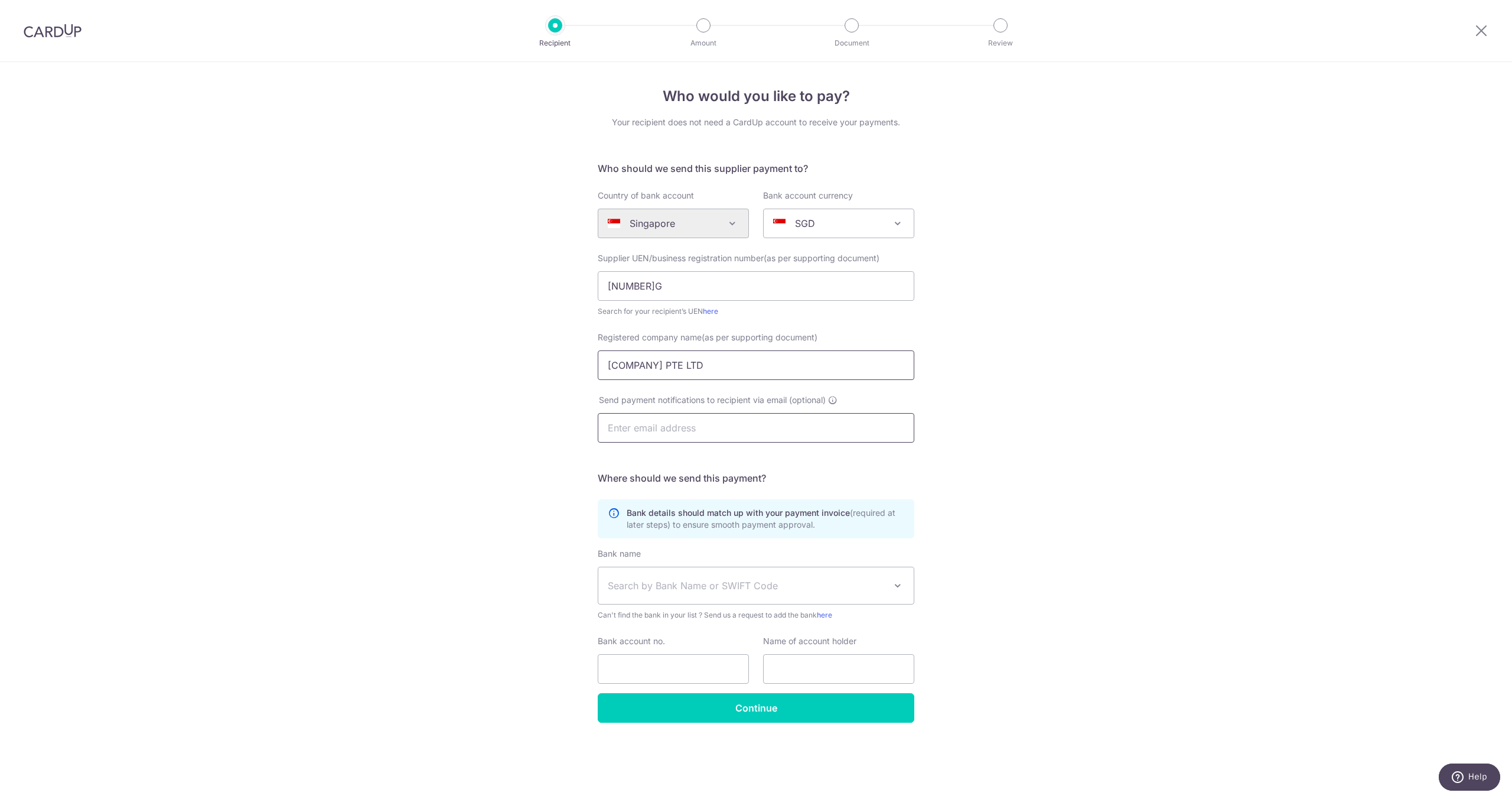 type on "KITCHEN CONNECTION PTE LTD" 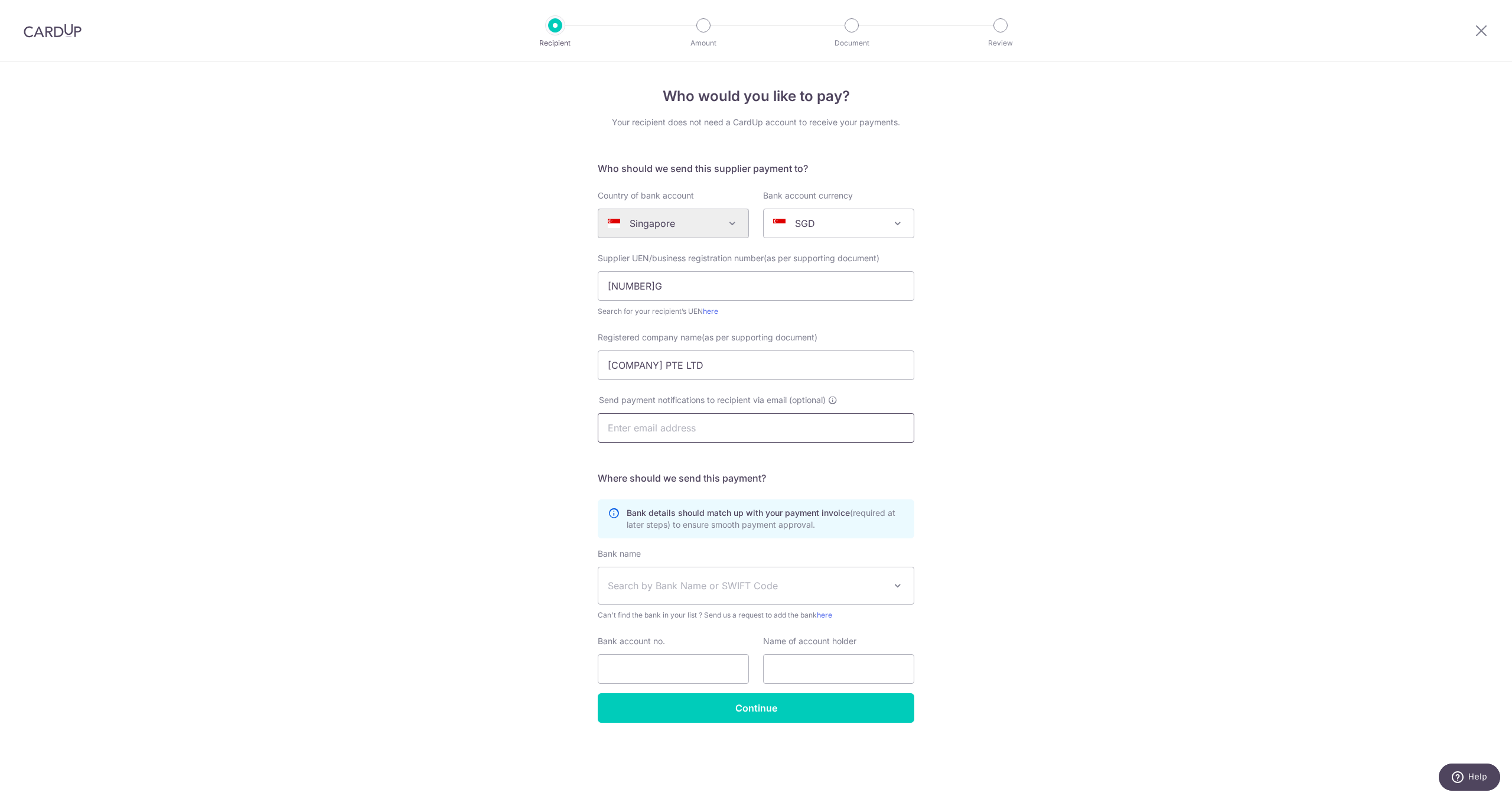 click at bounding box center [756, 428] 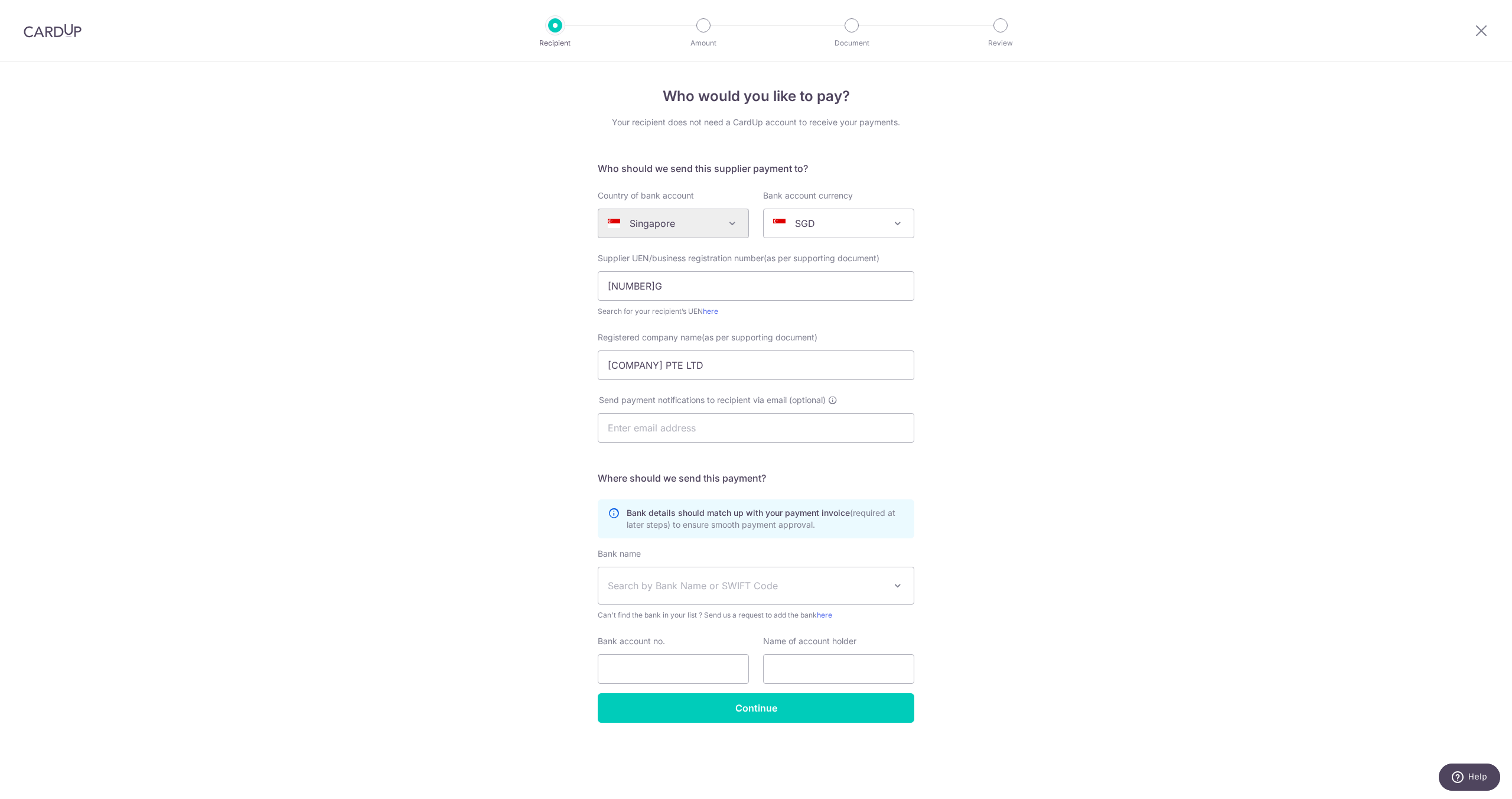 click on "Who would you like to pay?
Your recipient does not need a CardUp account to receive your payments.
Who should we send this supplier payment to?
Country of bank account
Algeria
Andorra
Angola
Anguilla
Argentina
Armenia
Aruba
Australia
Austria
Azerbaijan
Bahrain
Bangladesh
Belgium
Bolivia
Bosnia and Herzegovina
Brazil
British Virgin Islands
Bulgaria
Canada
Chile
China
Colombia
Costa Rica
Croatia
Cyprus
Czech Republic
Denmark
Dominica
Dominican Republic
East Timor
Ecuador
Egypt
Estonia
Faroe Islands
Fiji
Finland
France
French Guiana
French Polynesia
French Southern Territories
Georgia
Germany
Greece
Greenland
Grenada
Guernsey
Guyana
Honduras
Hong Kong
Hungary
Iceland
India
Indonesia
Ireland
Isle of Man
Israel
Italy
Japan
Jersey
Kazakhstan
Kosovo
Kuwait
Kyrgyzstan" at bounding box center [756, 430] 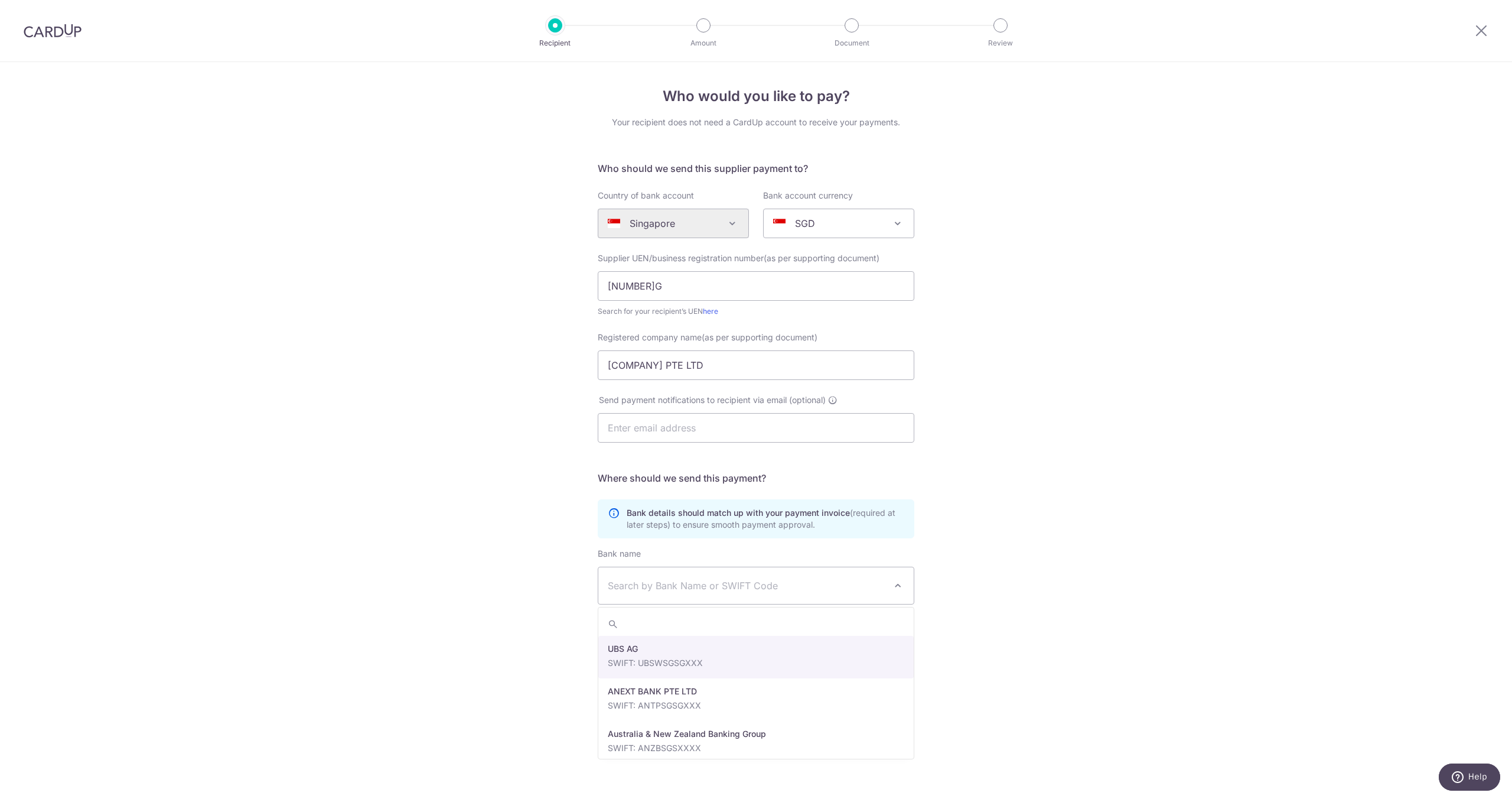 click on "Search by Bank Name or SWIFT Code" at bounding box center (747, 586) 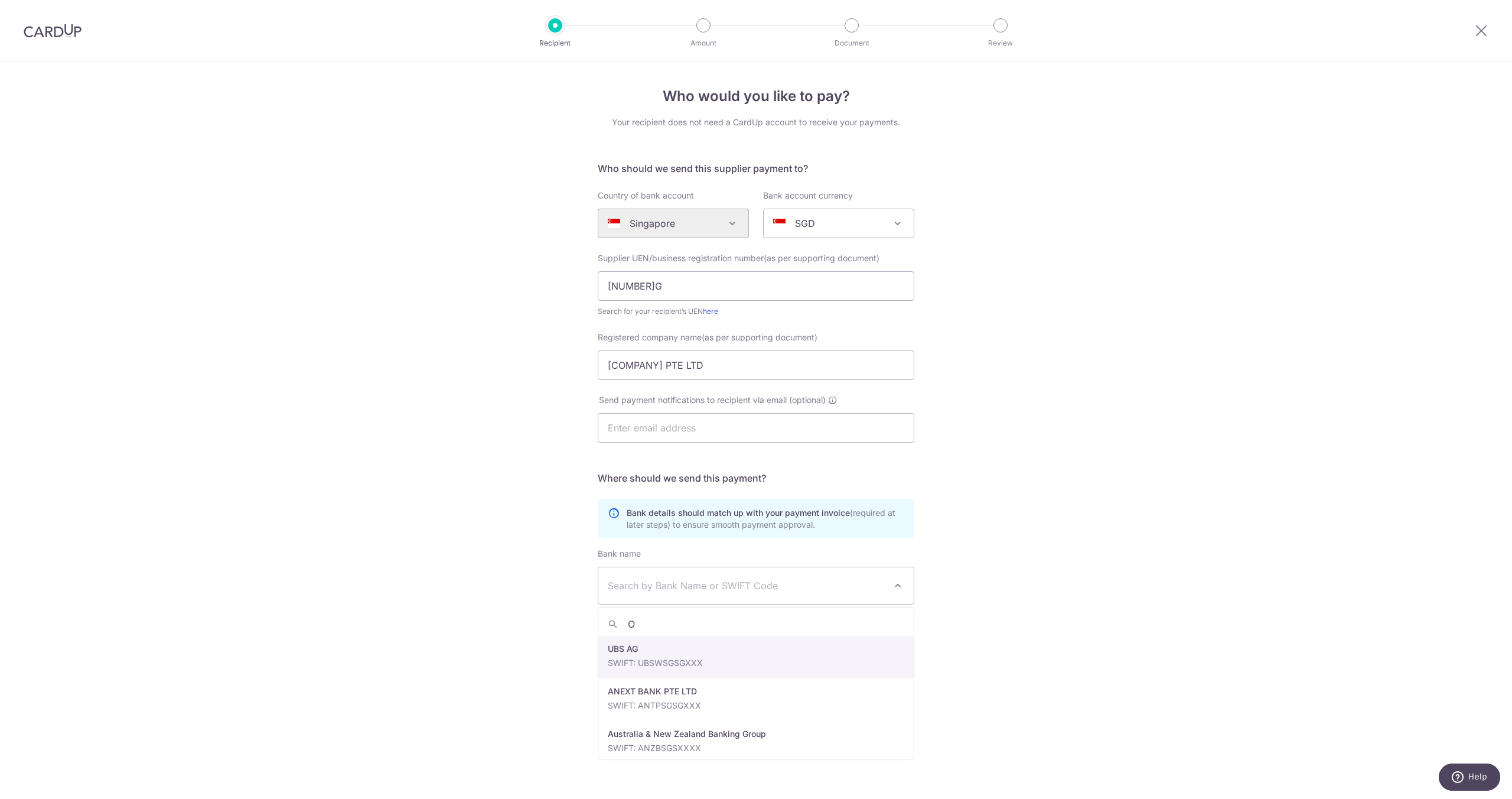 type on "OC" 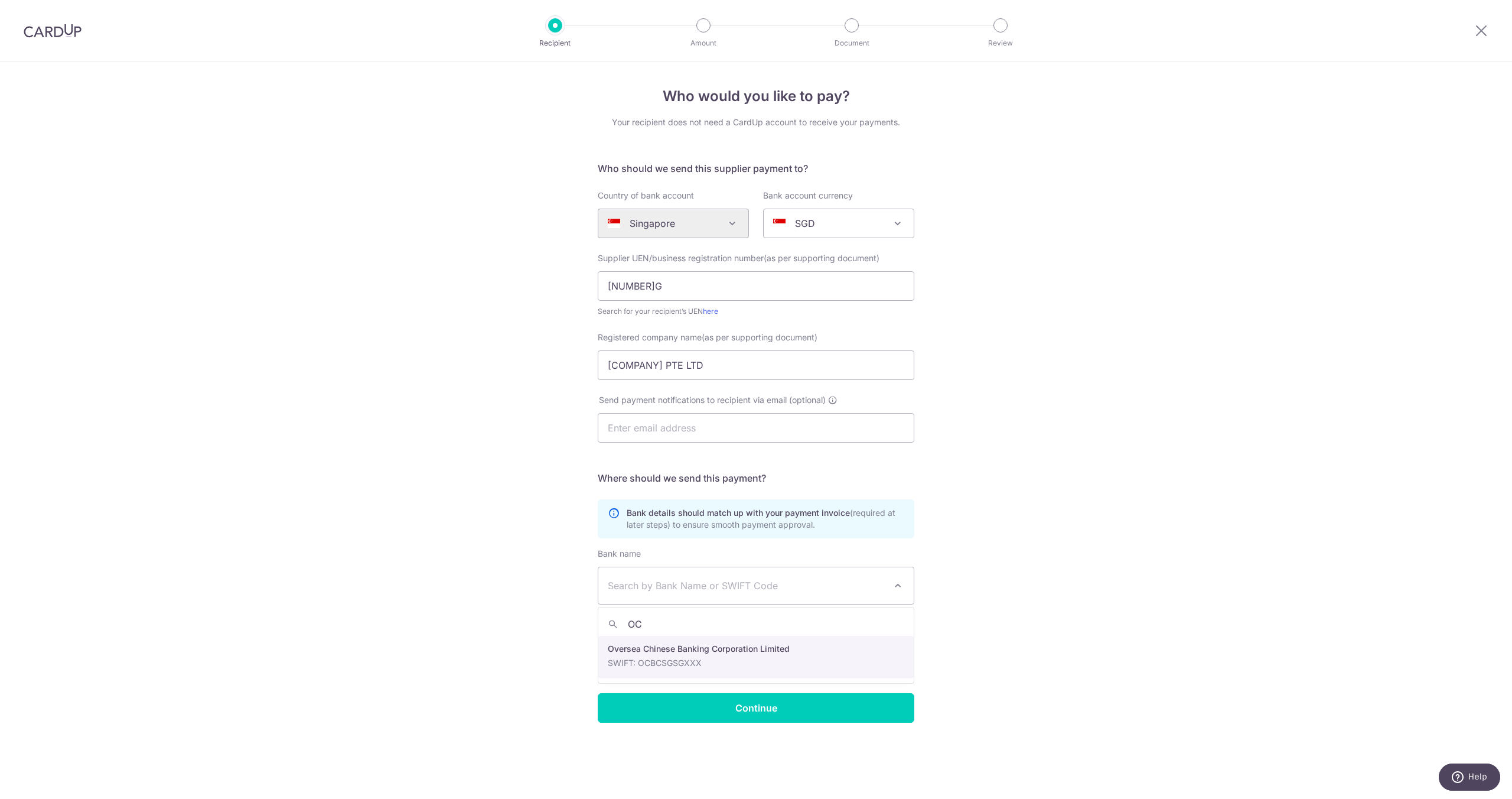 select on "12" 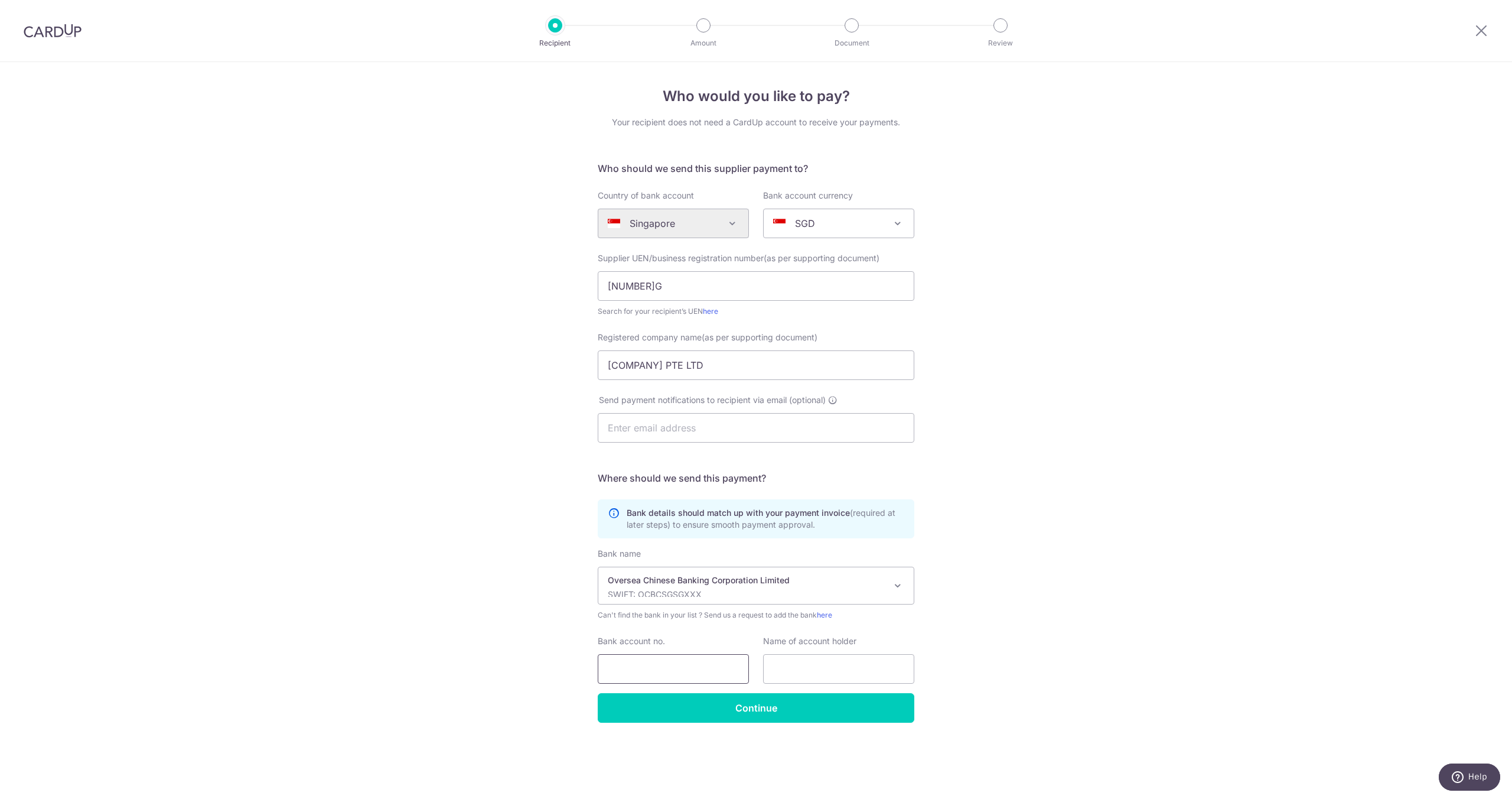 click on "Bank account no." at bounding box center [673, 669] 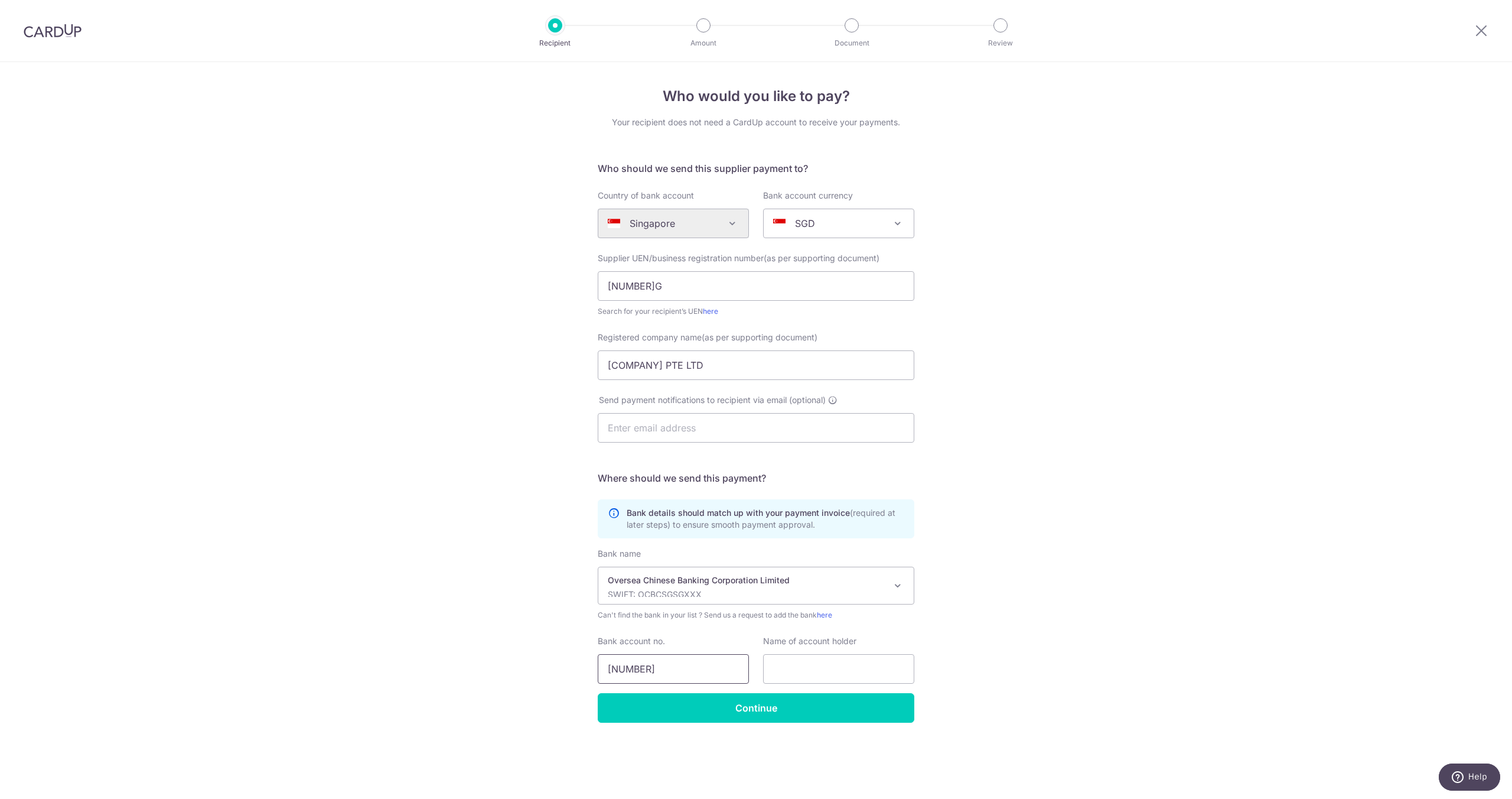 click on "5958823" at bounding box center (673, 669) 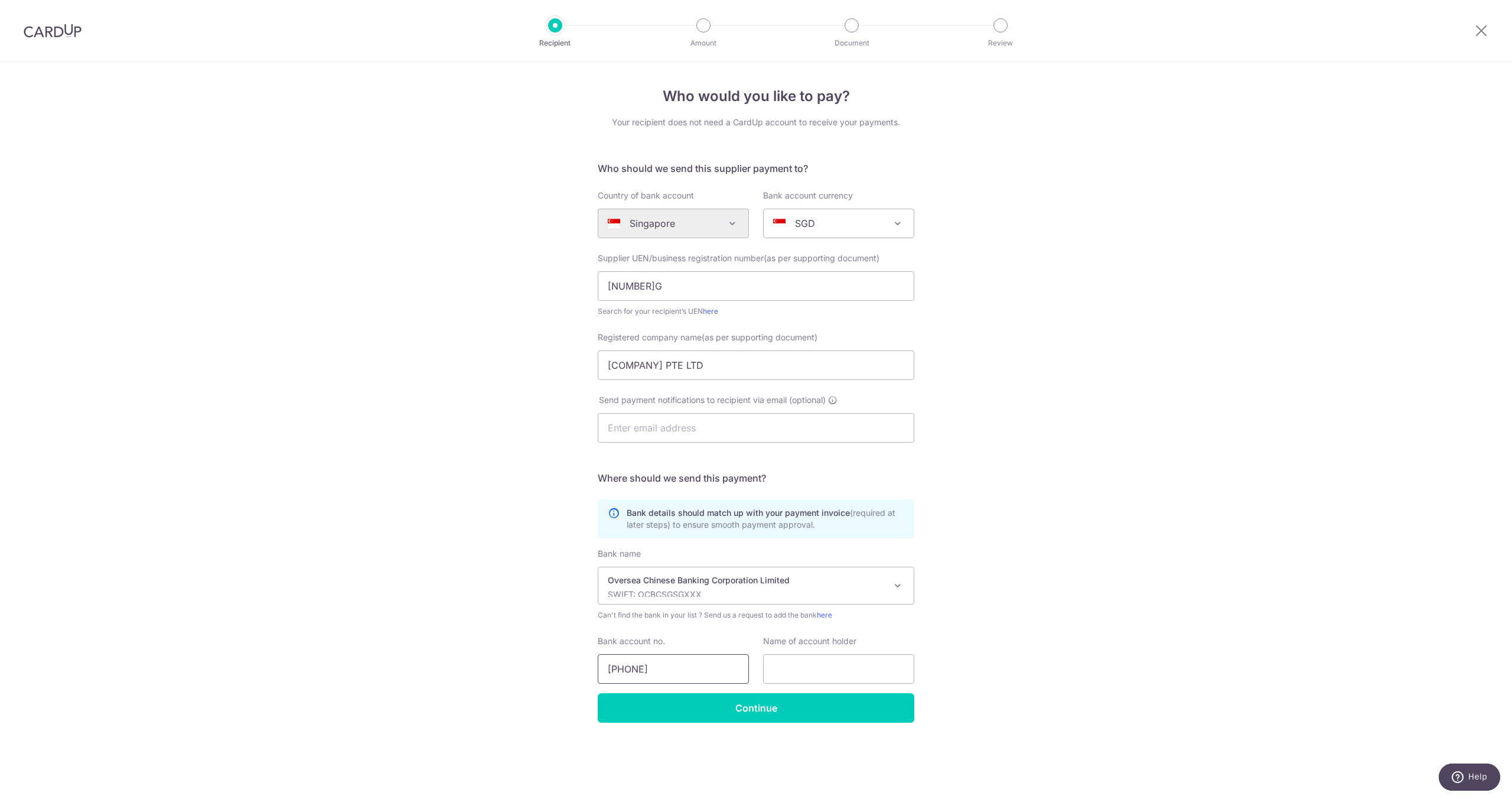 click on "595-882309-001" at bounding box center [673, 669] 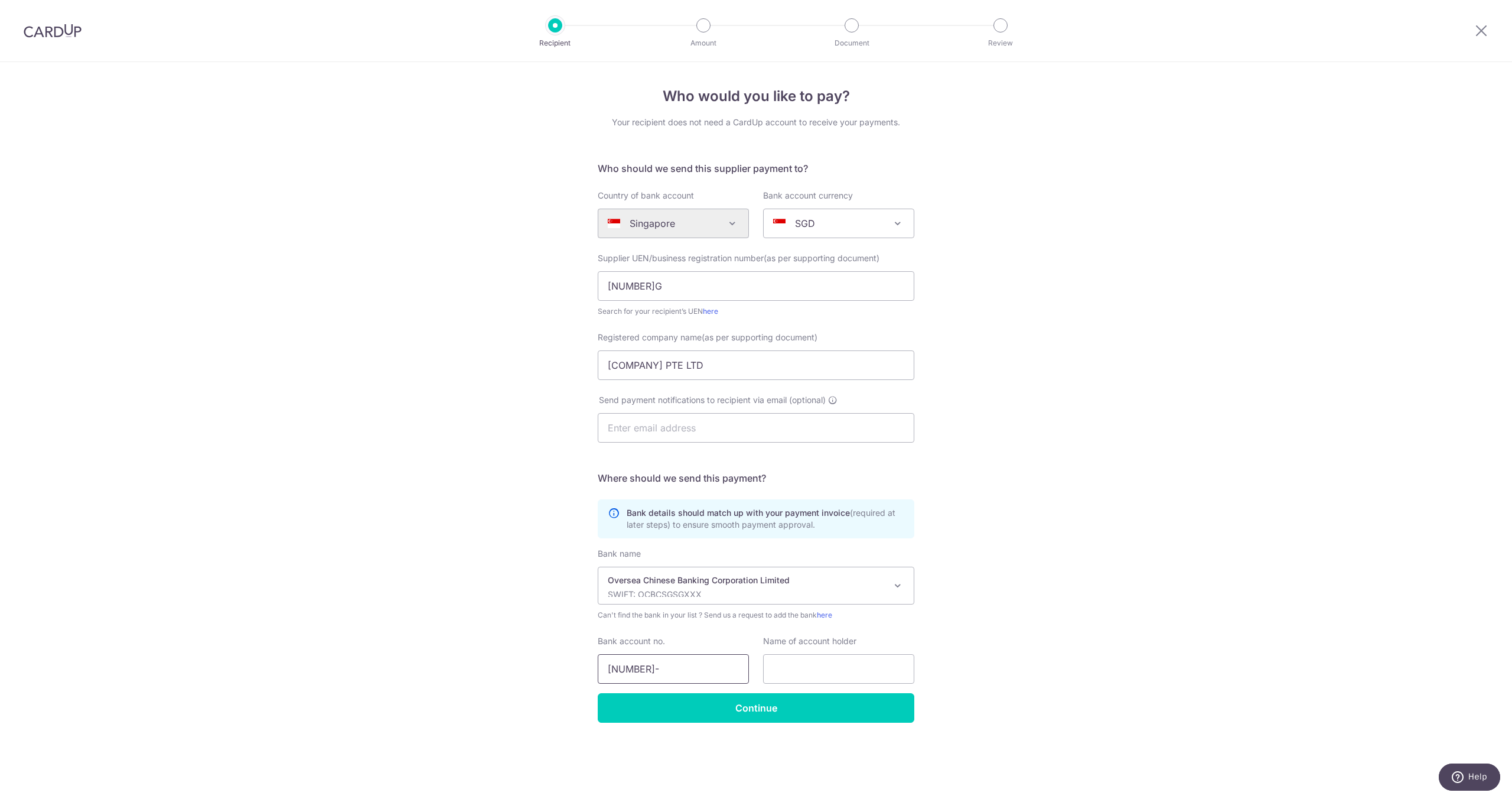 click on "595882309-001" at bounding box center (673, 669) 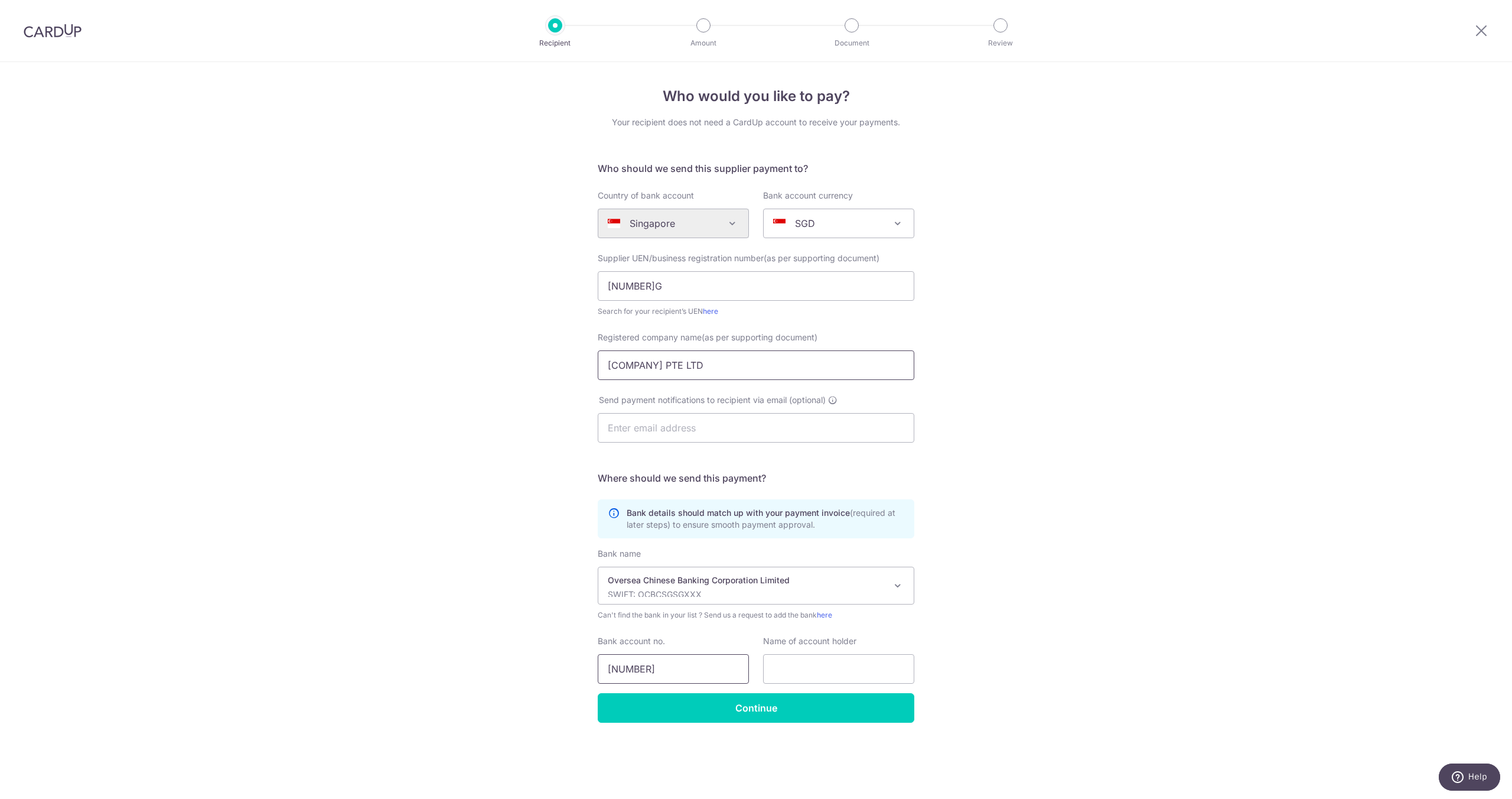 type on "595882309001" 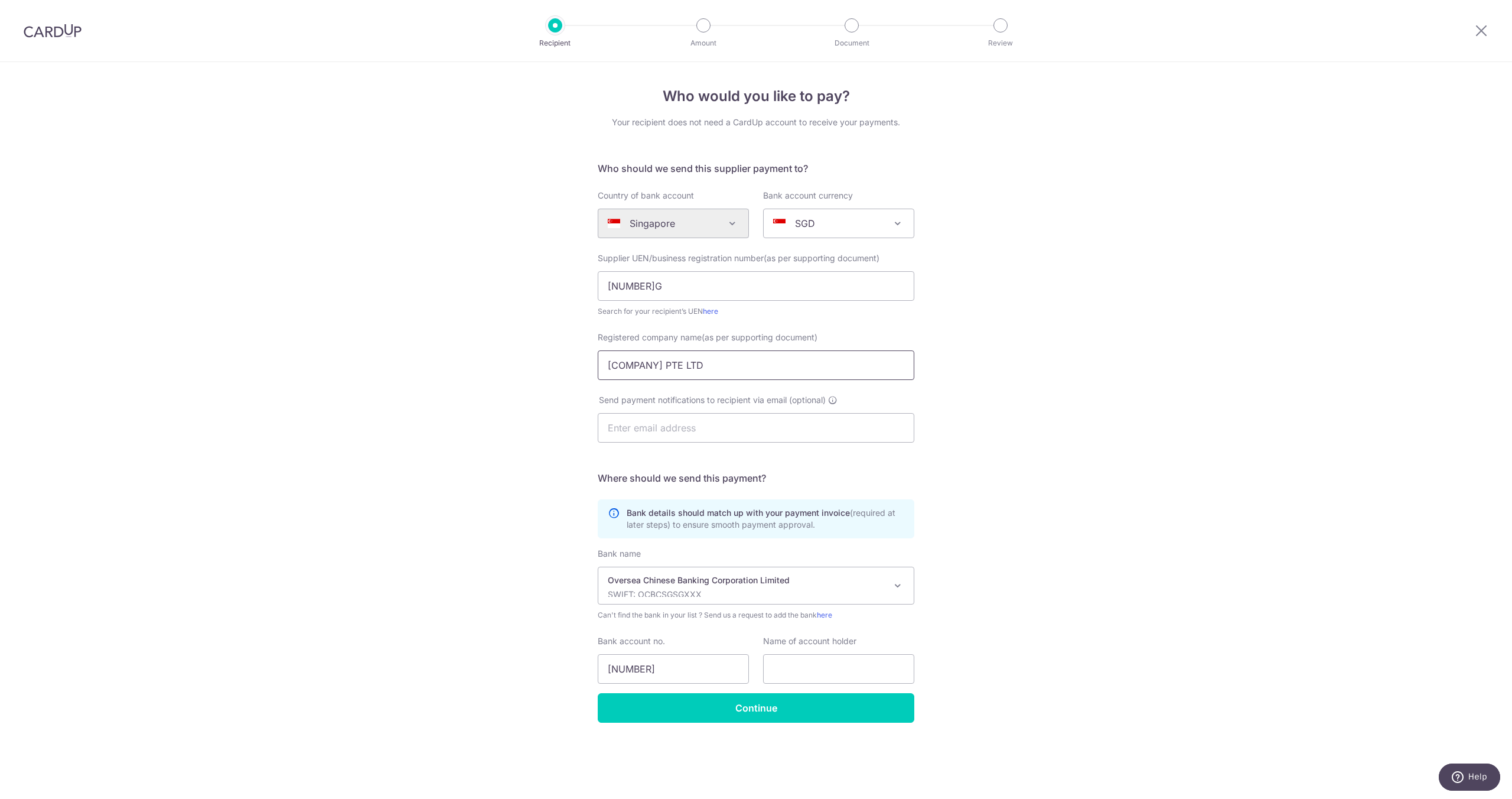 click on "KITCHEN CONNECTION PTE LTD" at bounding box center [756, 365] 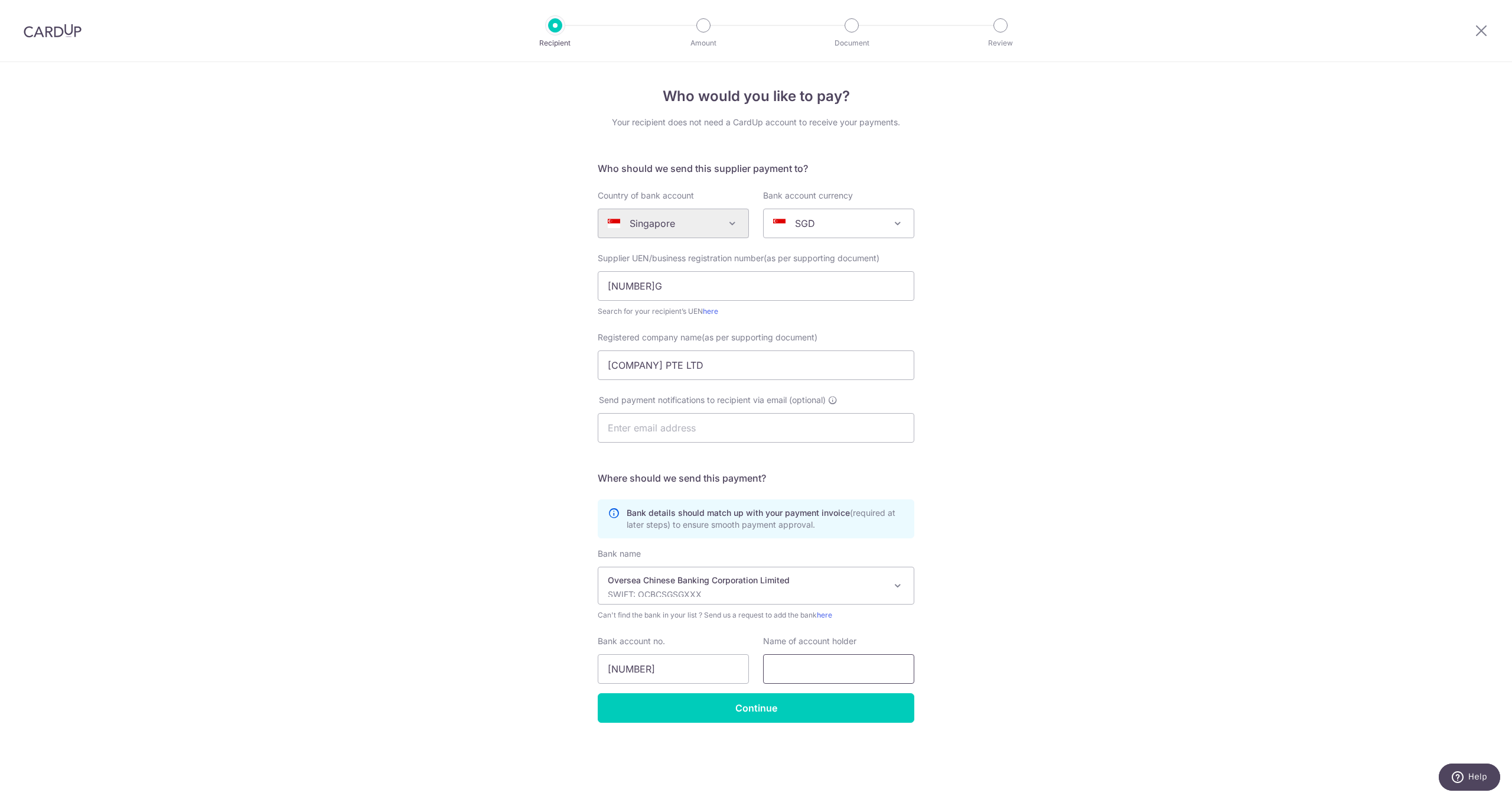 click at bounding box center [839, 669] 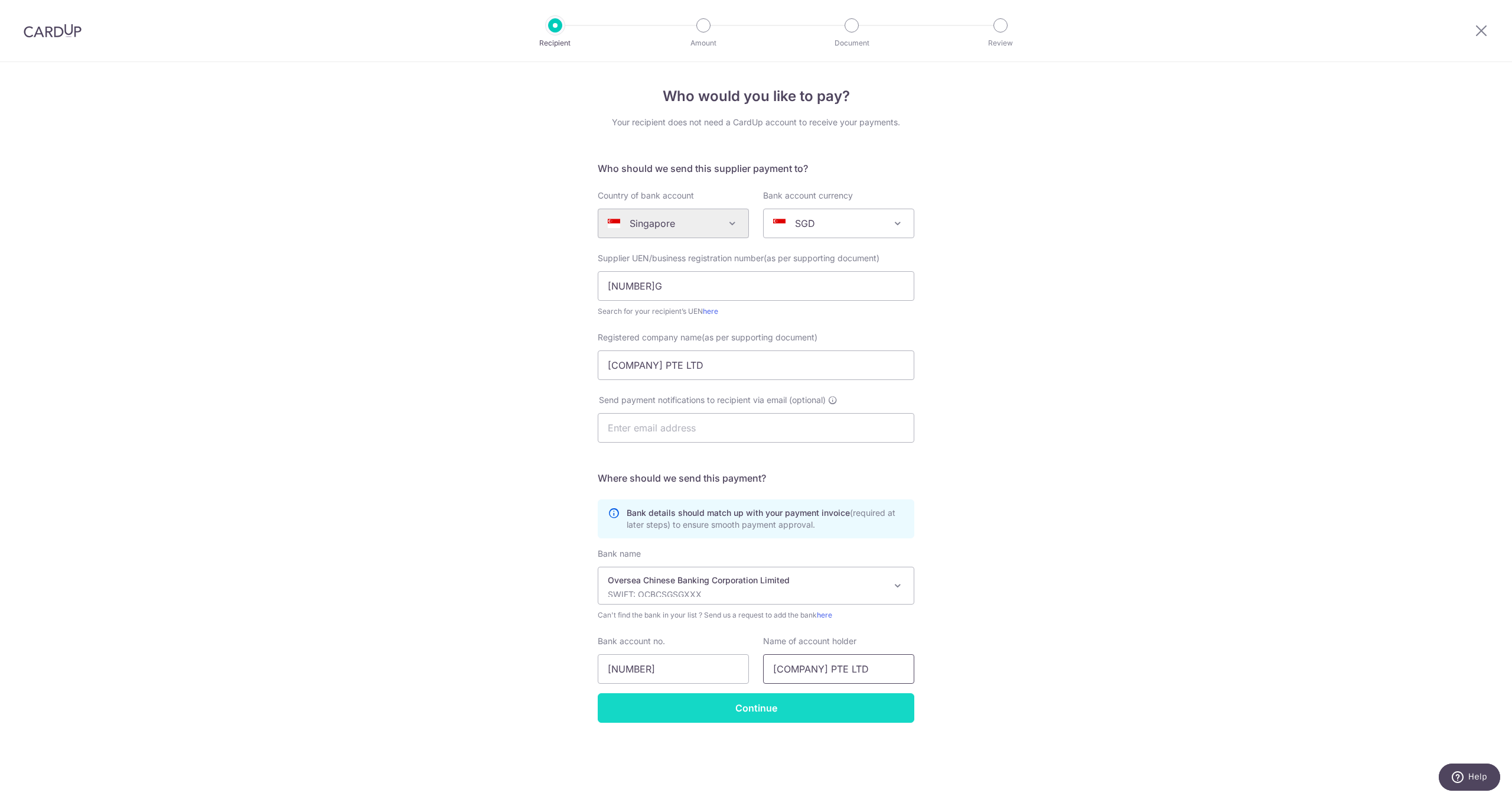 scroll, scrollTop: 0, scrollLeft: 17, axis: horizontal 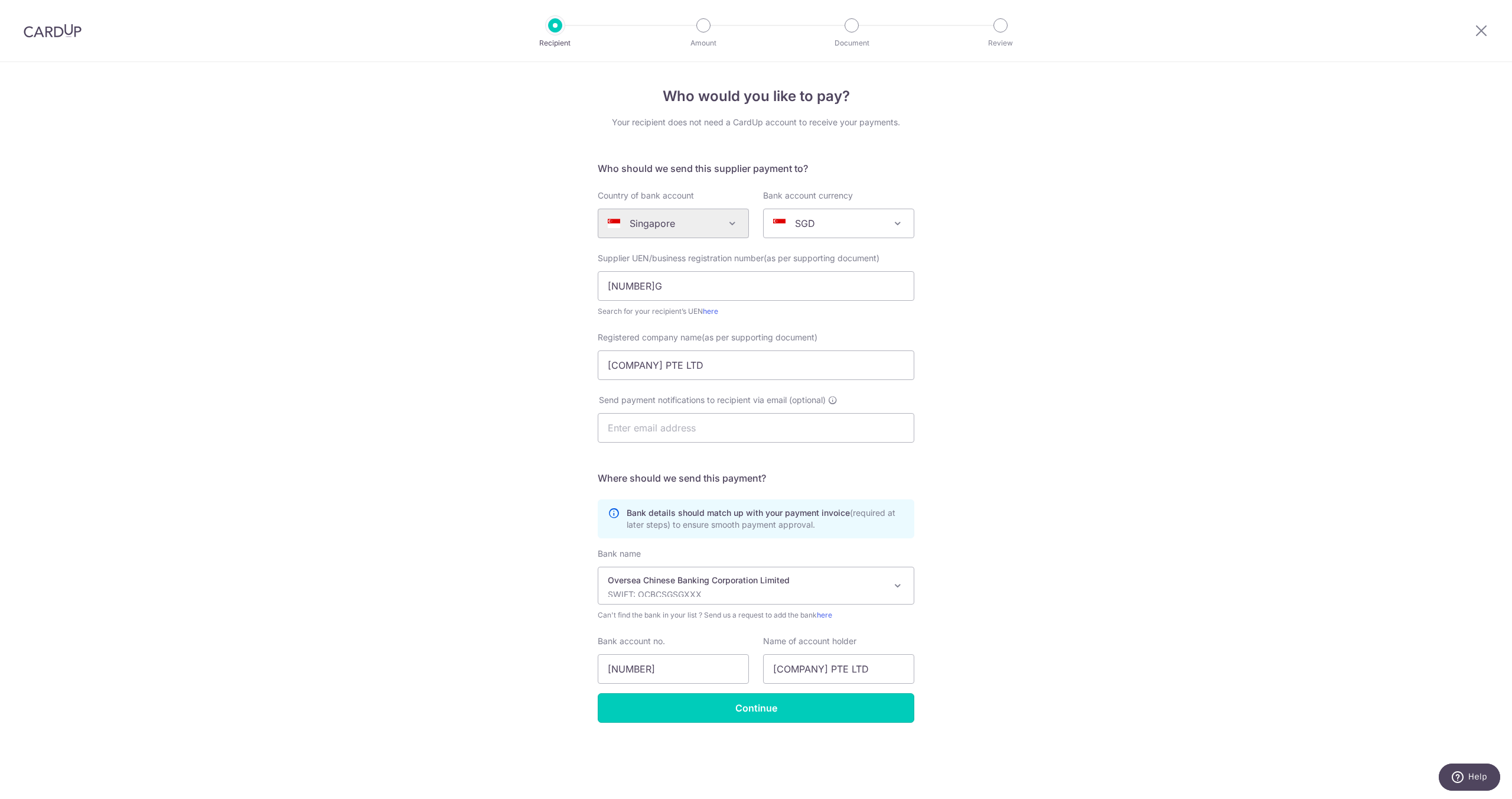 drag, startPoint x: 799, startPoint y: 703, endPoint x: 791, endPoint y: 700, distance: 8.544004 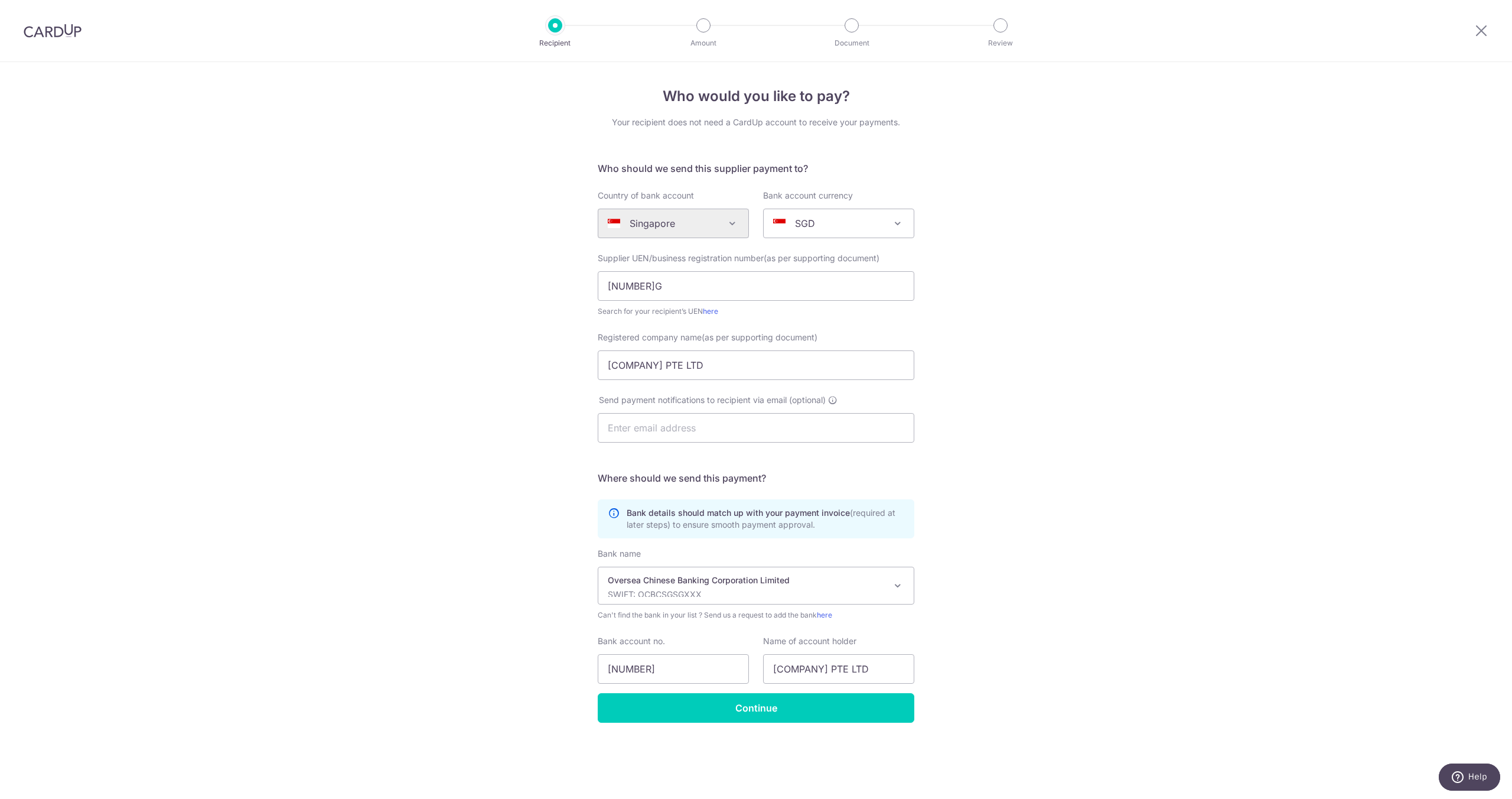 scroll, scrollTop: 0, scrollLeft: 0, axis: both 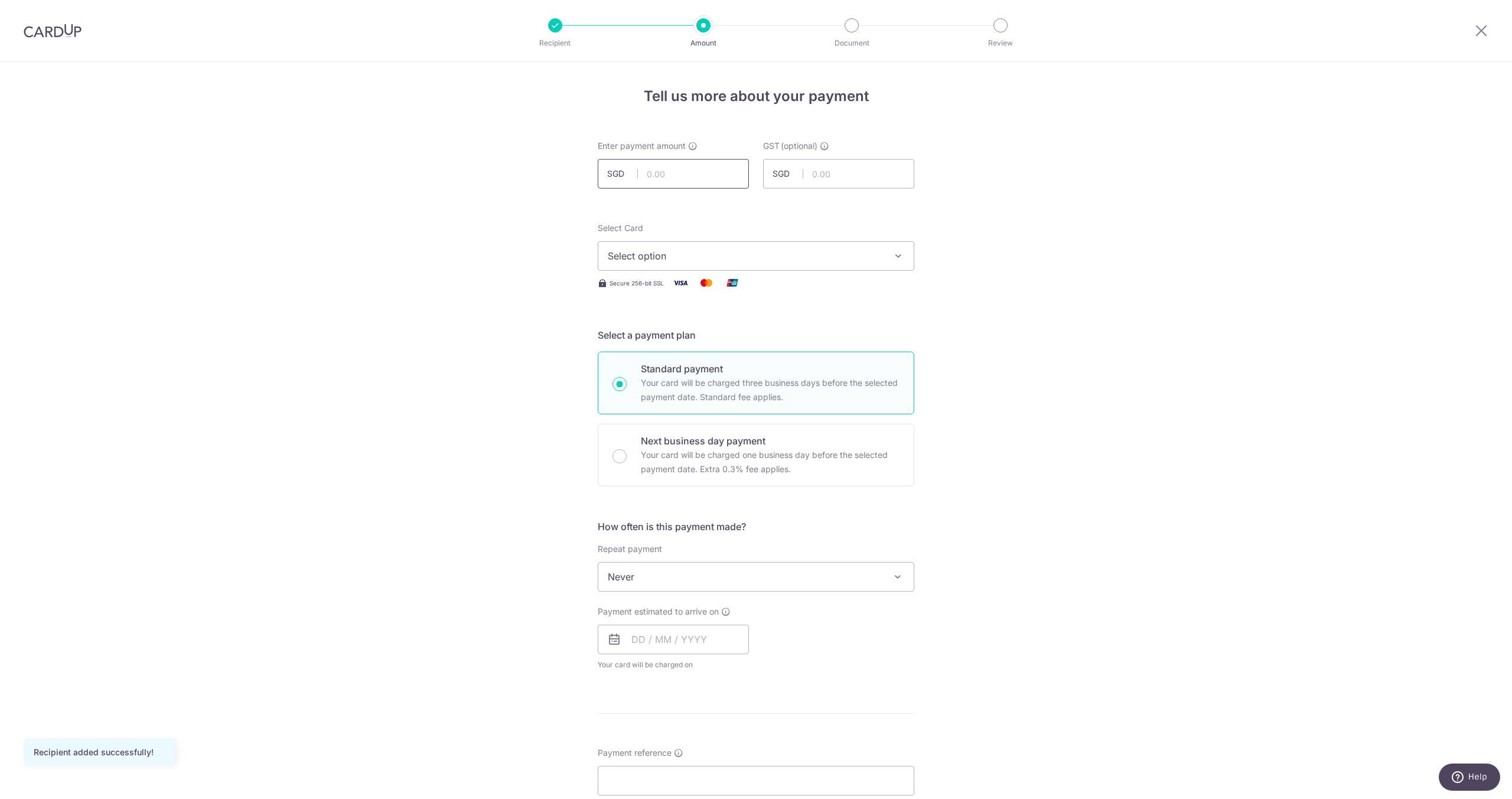 click at bounding box center (673, 174) 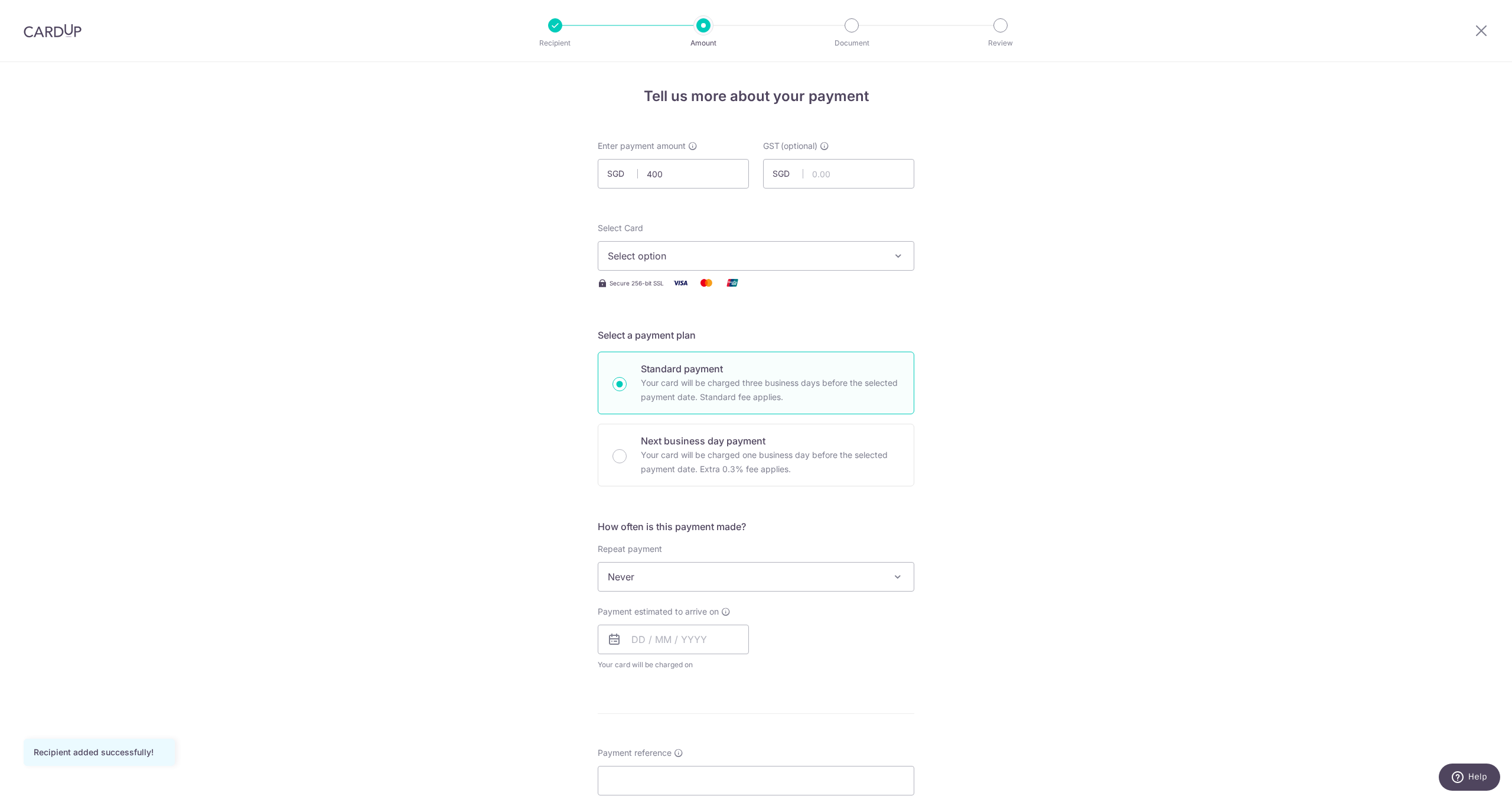 type on "400.00" 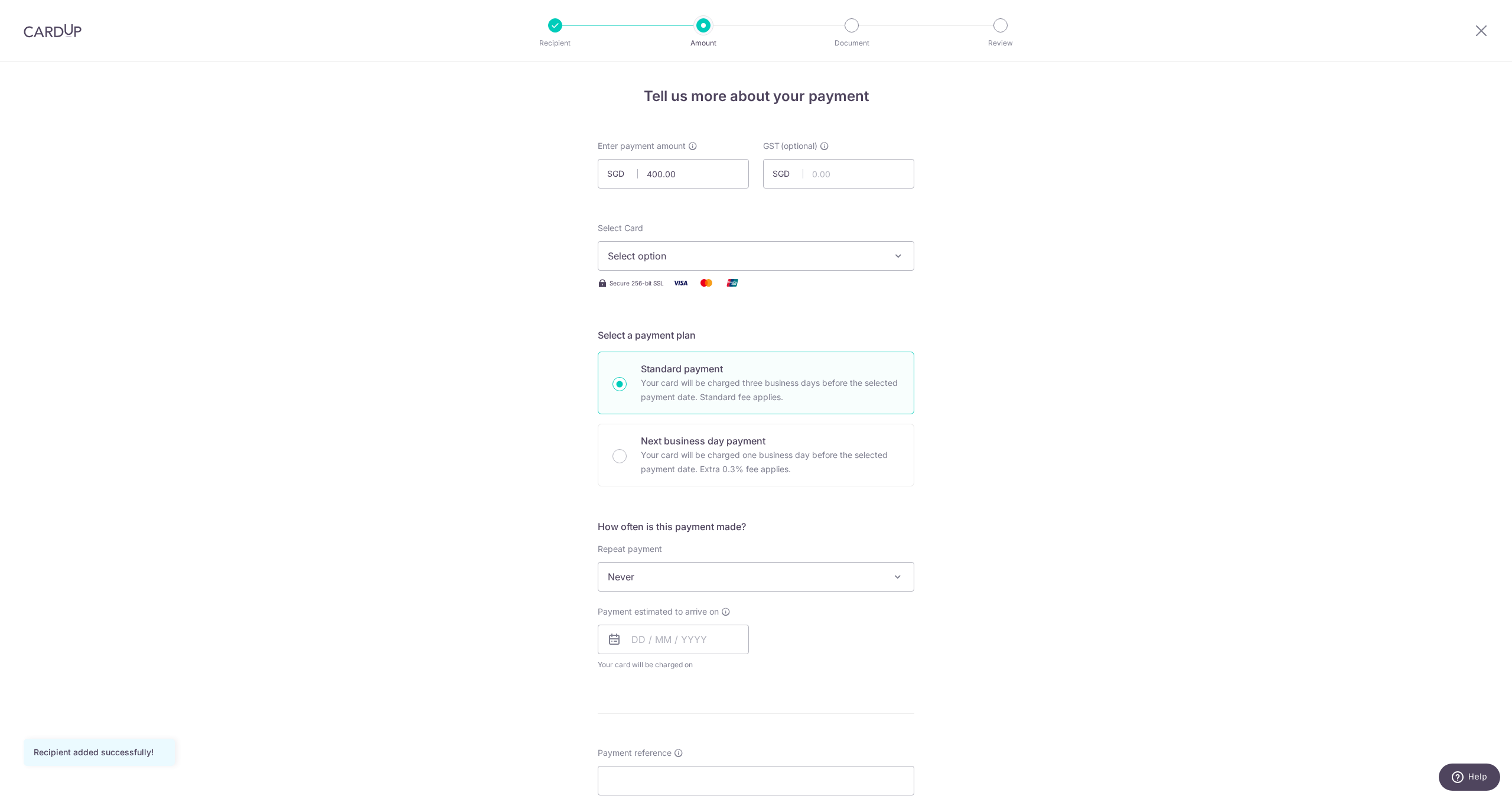 click on "Tell us more about your payment
Enter payment amount
SGD
400.00
400.00
GST
(optional)
SGD
Recipient added successfully!
Select Card
Select option
Add credit card
Your Cards
**** 7550
**** 4073
Secure 256-bit SSL" at bounding box center (756, 636) 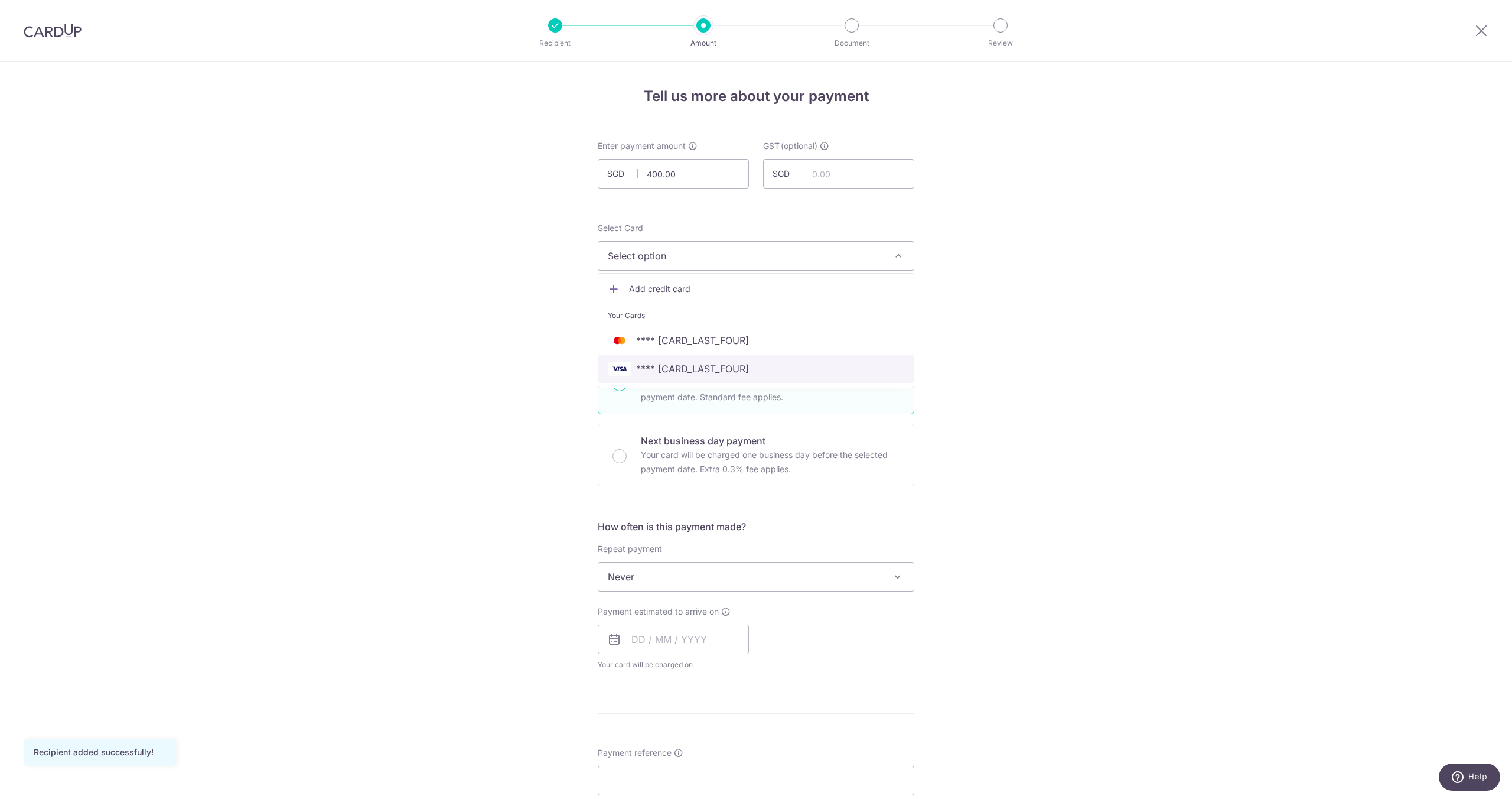 click on "**** 4073" at bounding box center [756, 369] 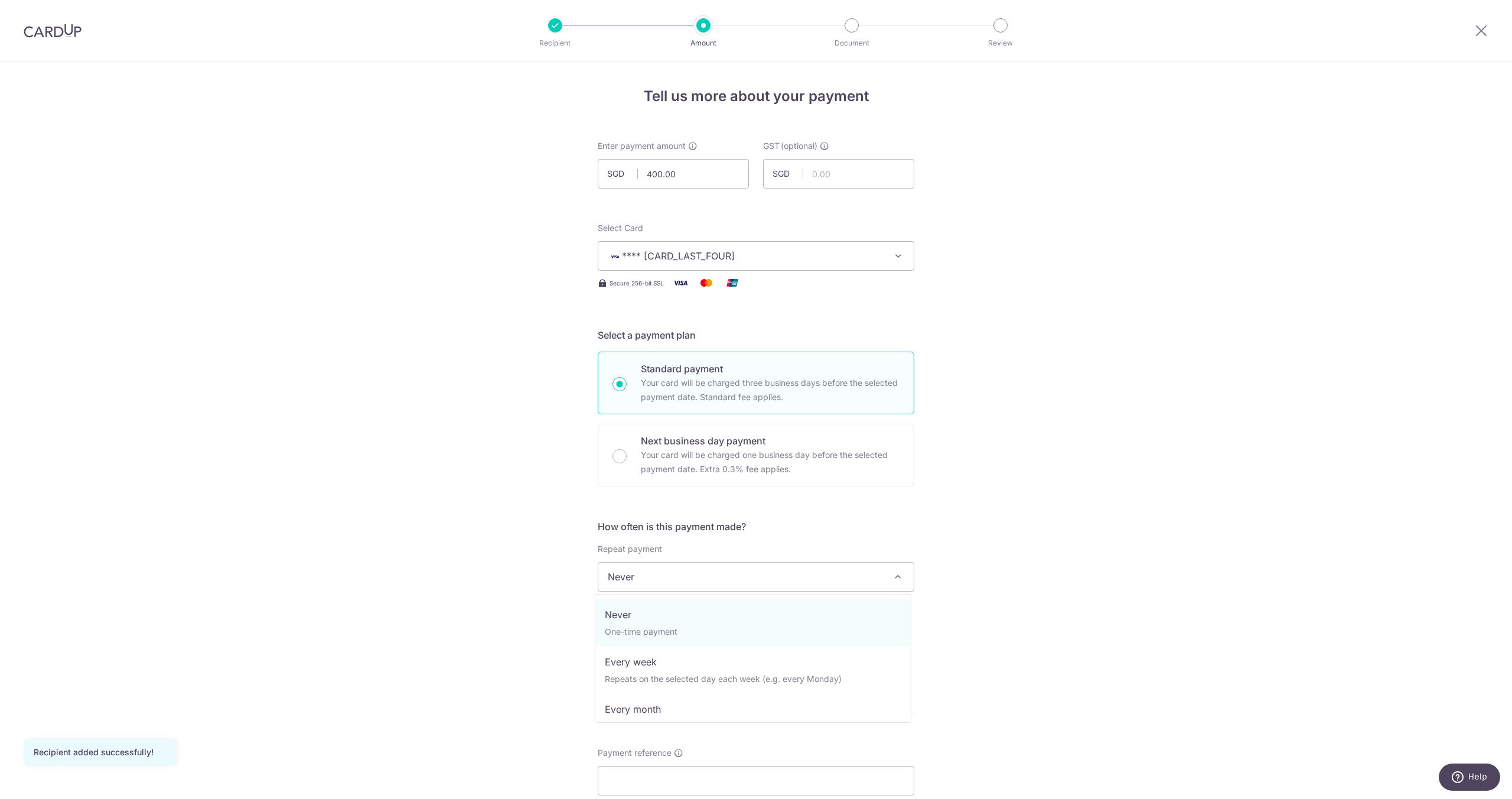click on "Never" at bounding box center (756, 577) 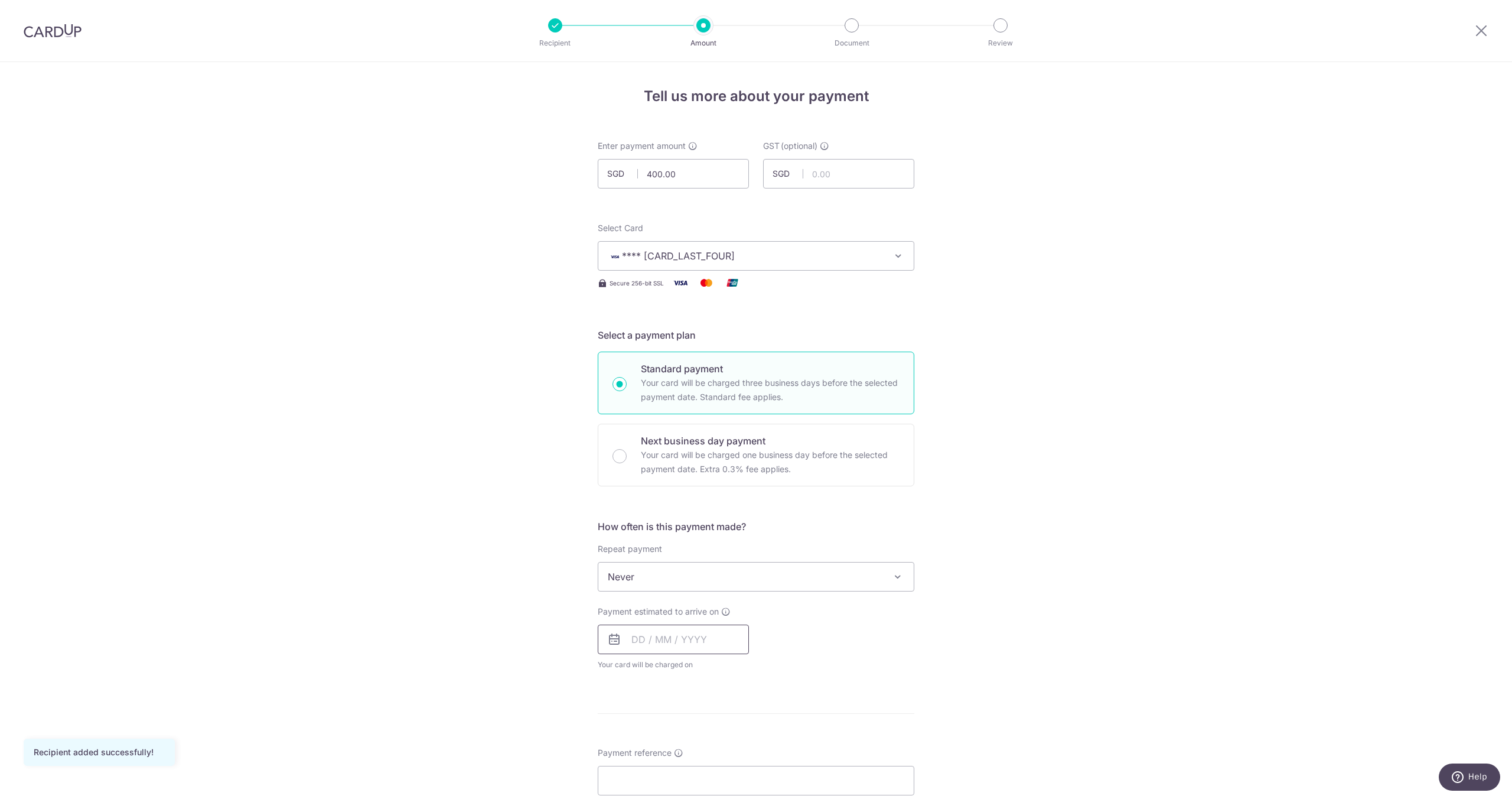 click at bounding box center (673, 639) 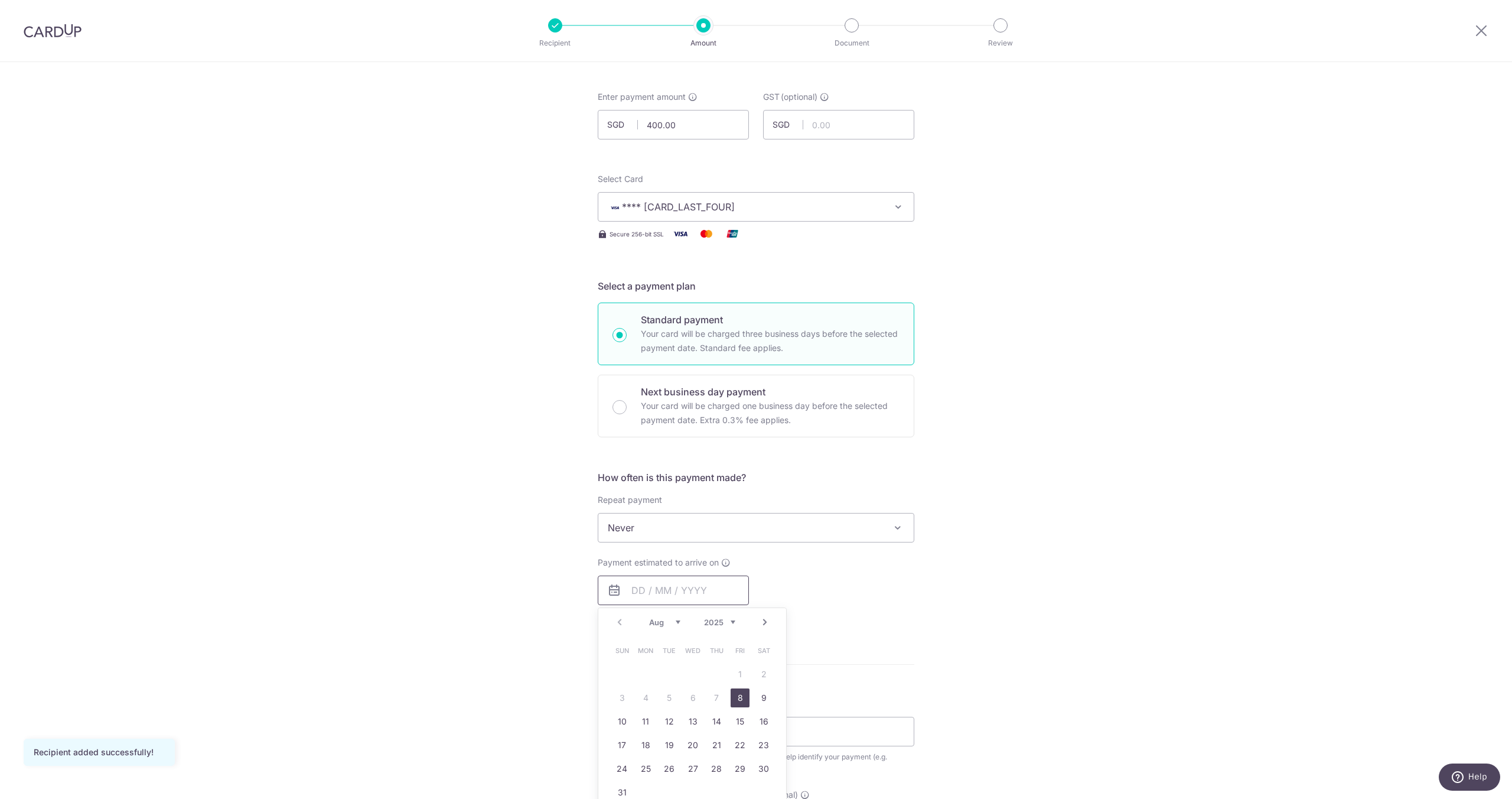 scroll, scrollTop: 105, scrollLeft: 0, axis: vertical 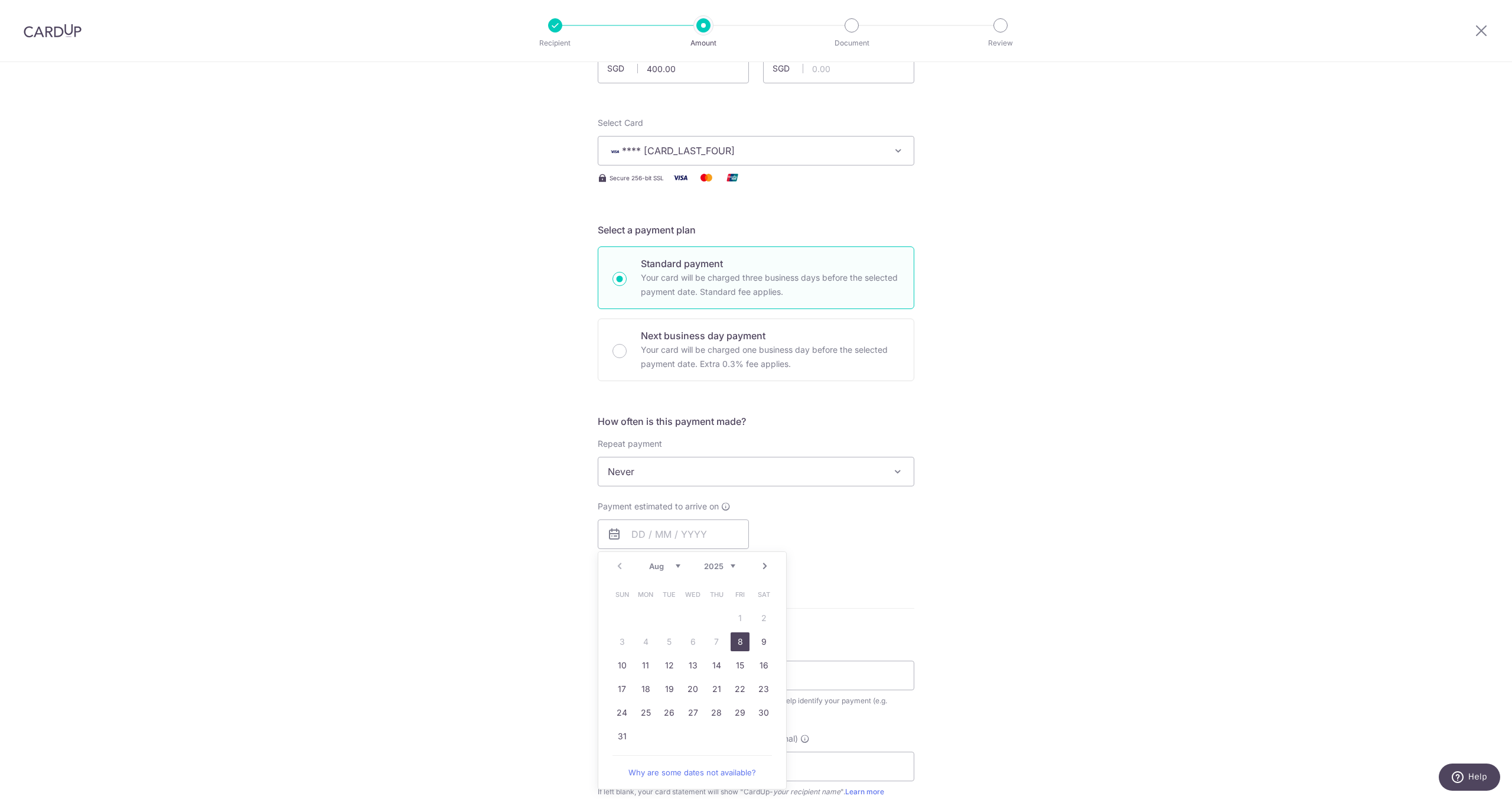 click on "8" at bounding box center (740, 642) 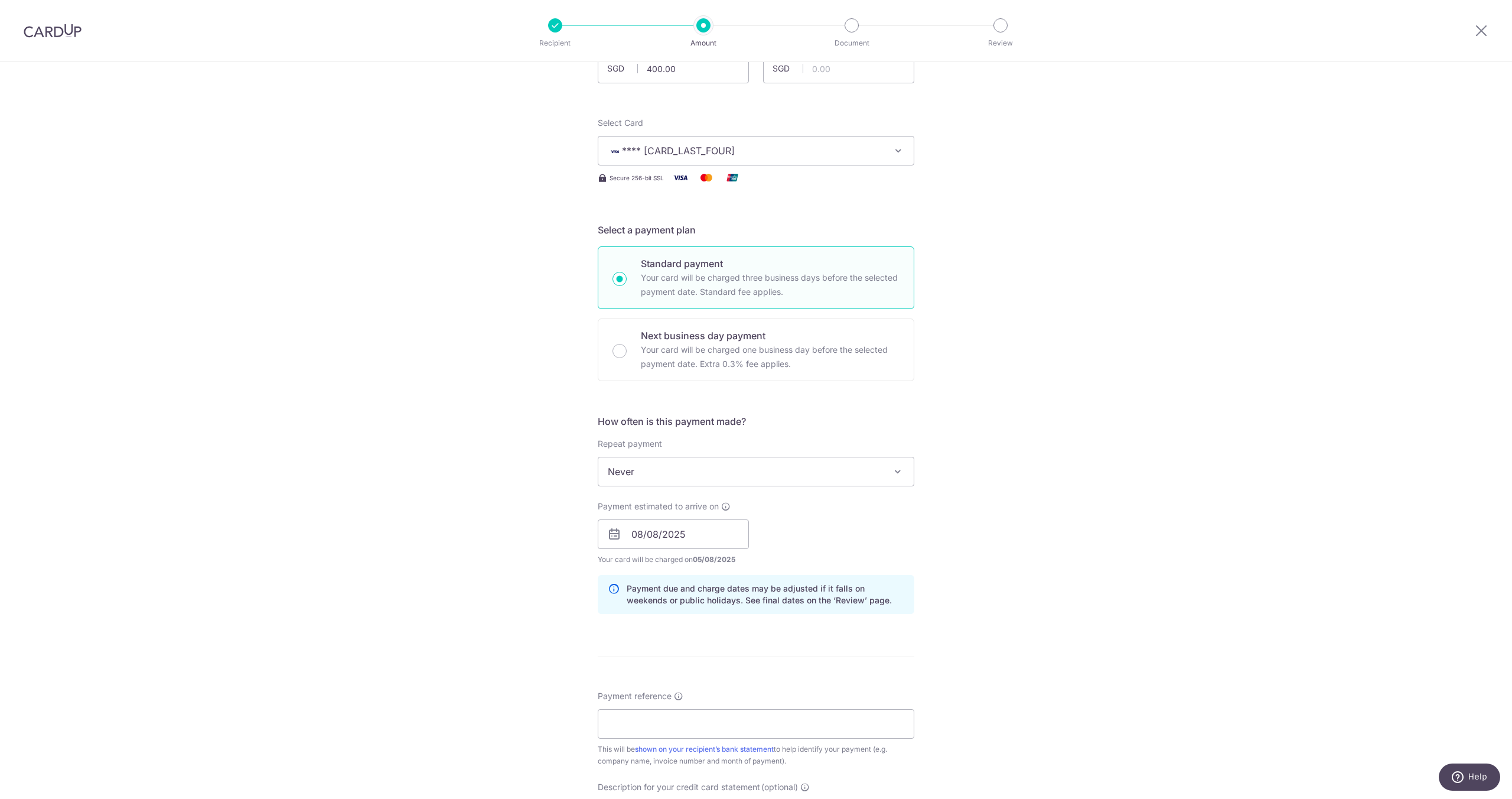 scroll, scrollTop: 212, scrollLeft: 0, axis: vertical 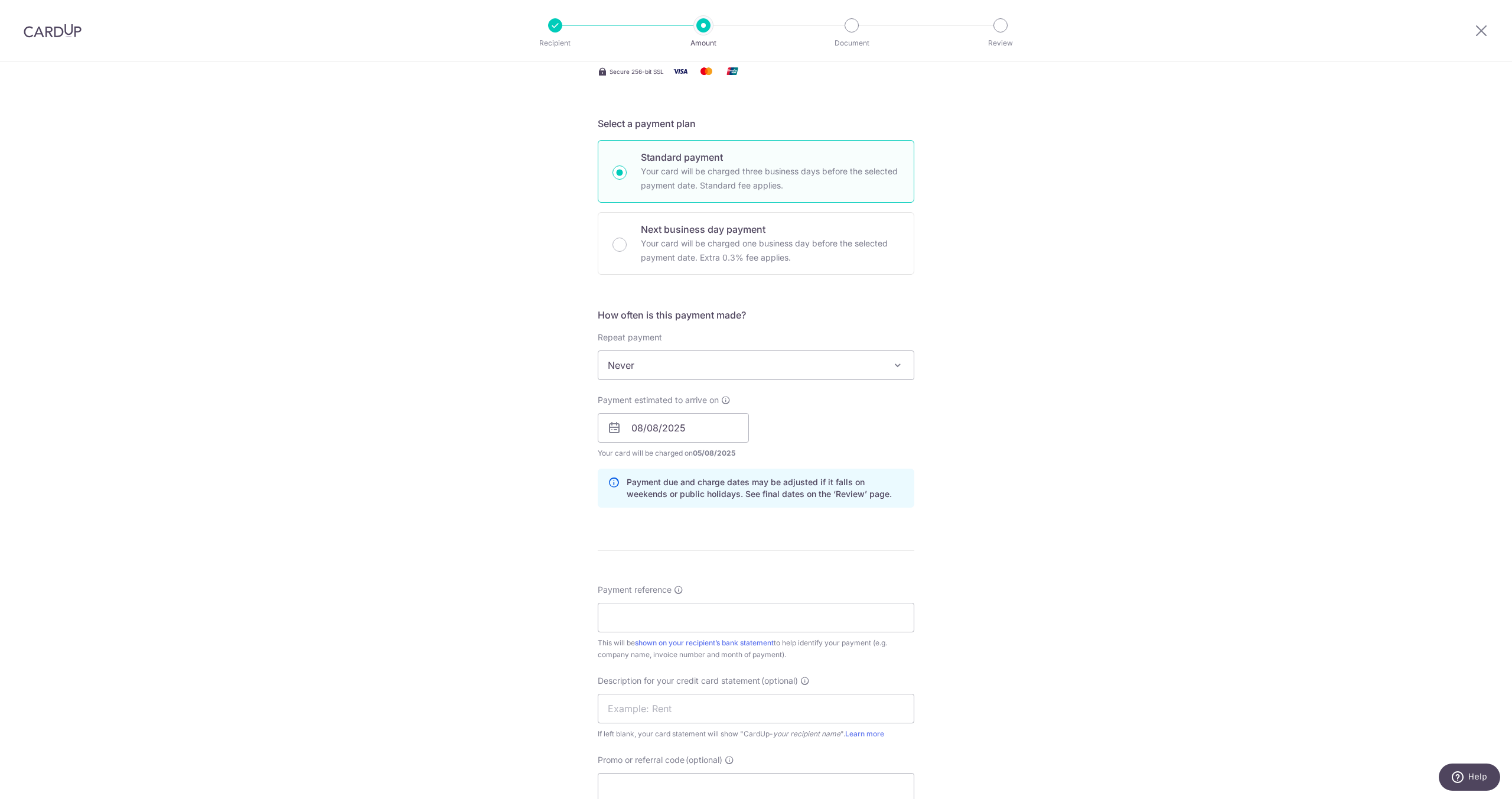 click on "Payment reference
This will be  shown on your recipient’s bank statement  to help identify your payment (e.g. company name, invoice number and month of payment)." at bounding box center [756, 622] 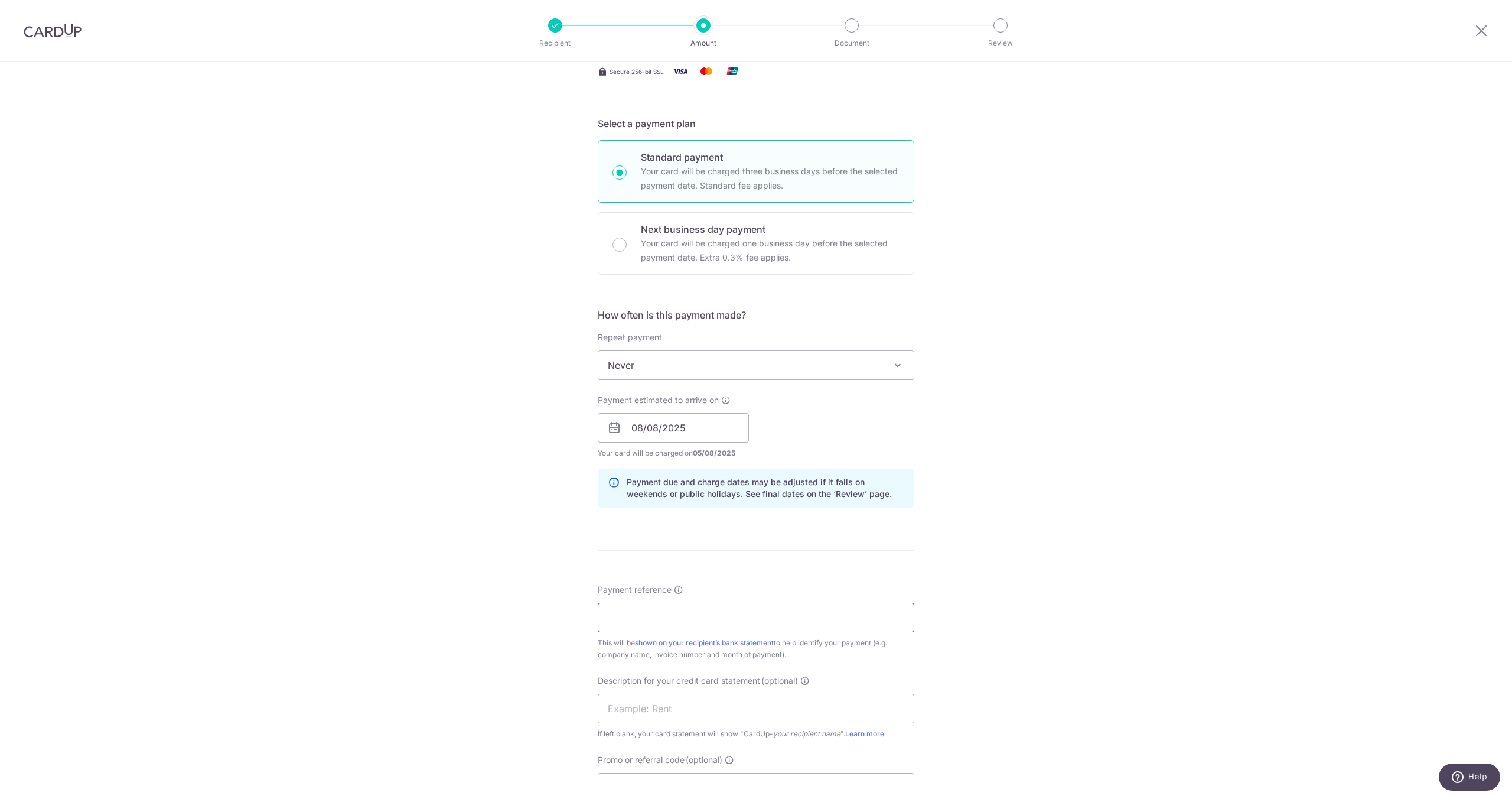 click on "Payment reference" at bounding box center (756, 618) 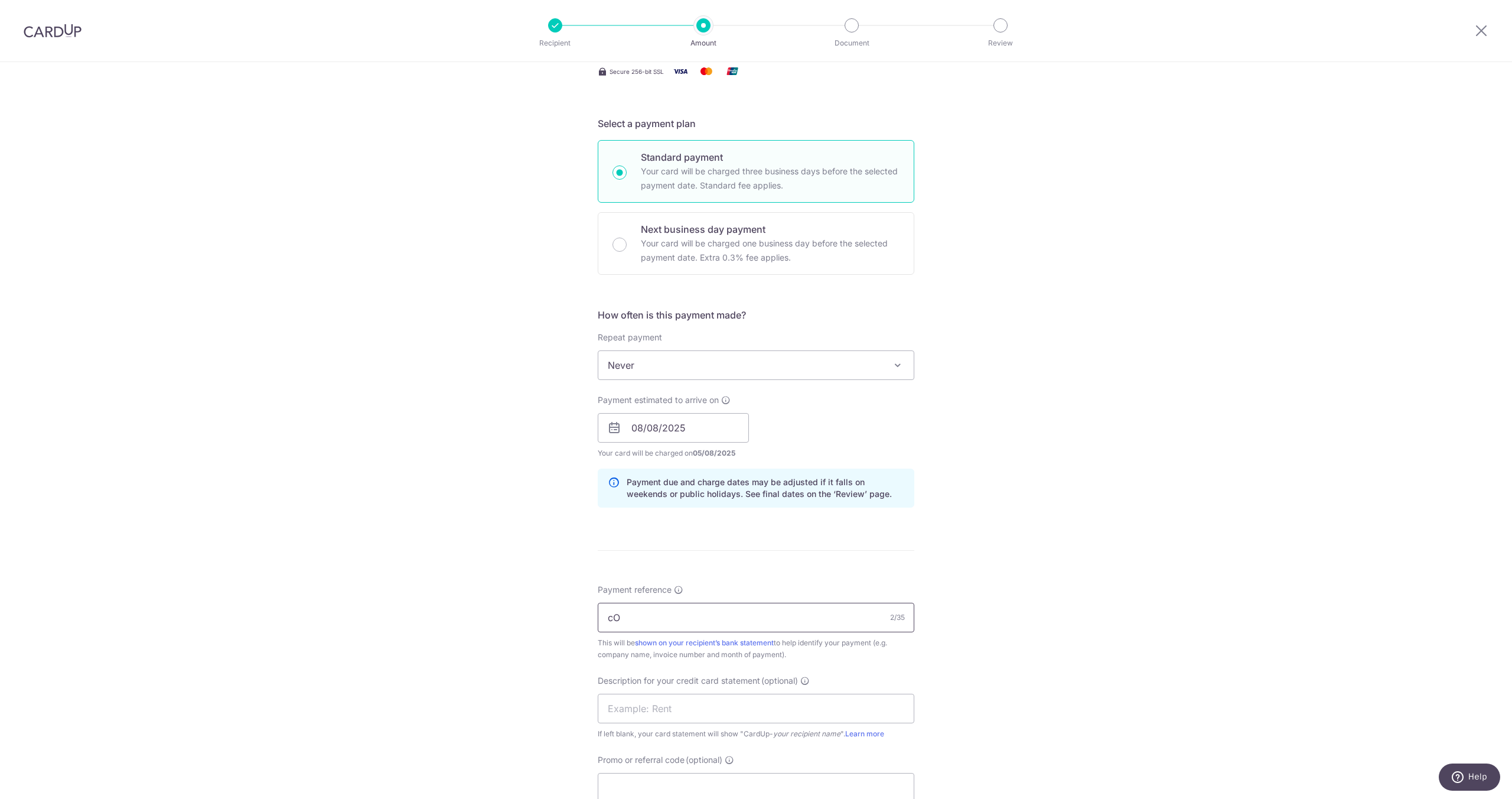 type on "c" 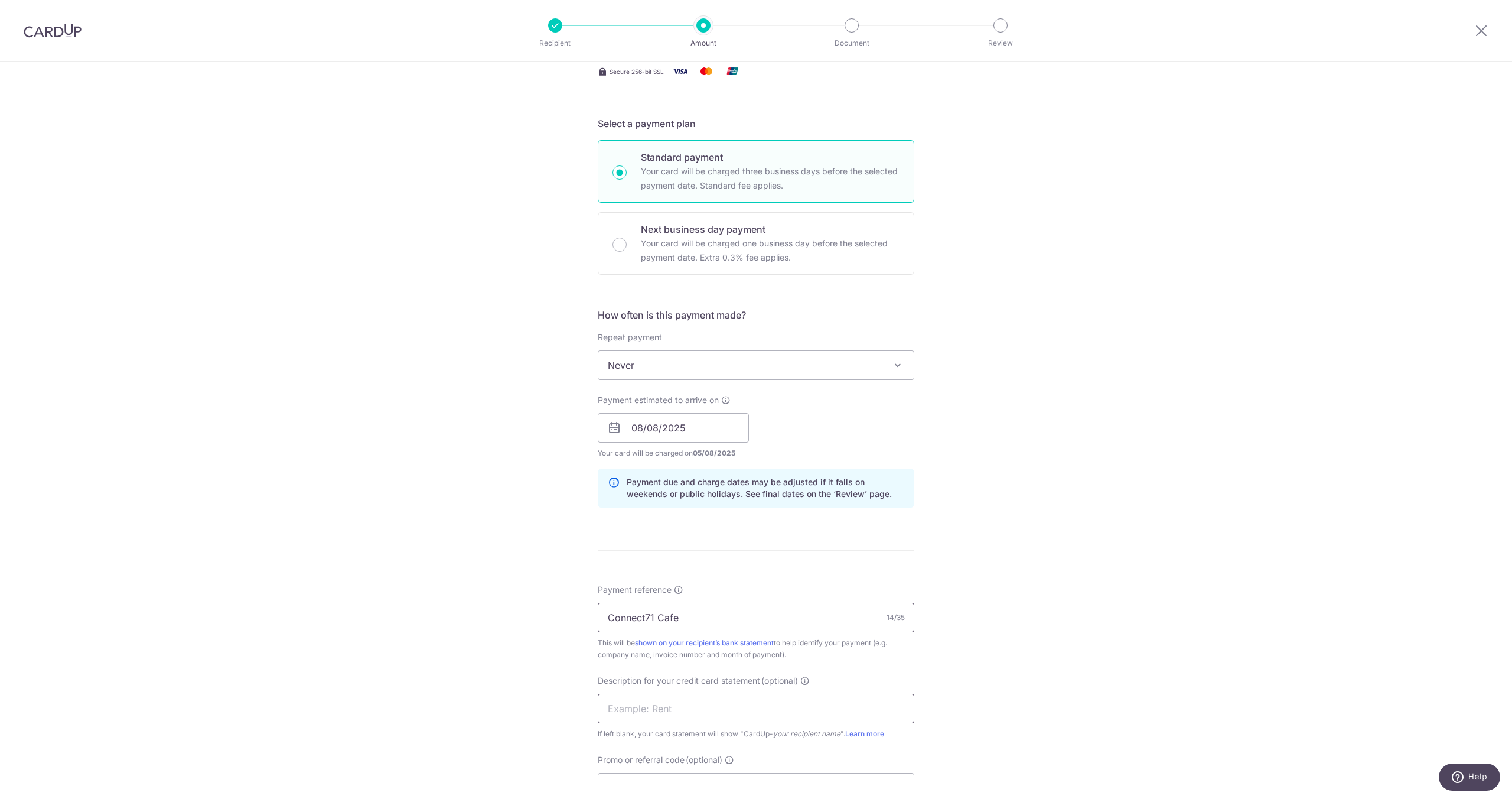 type on "Connect71 Cafe" 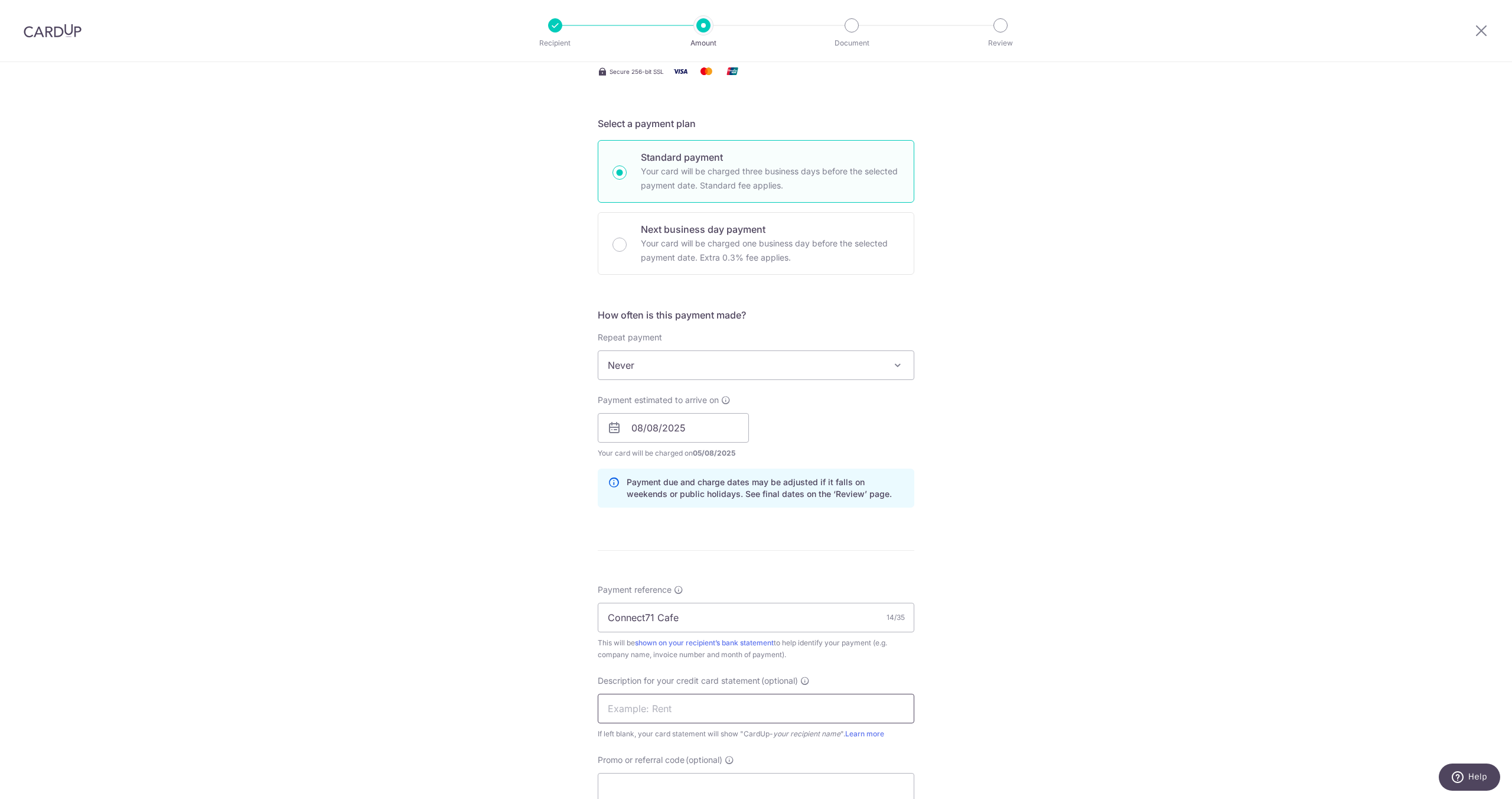 click at bounding box center (756, 709) 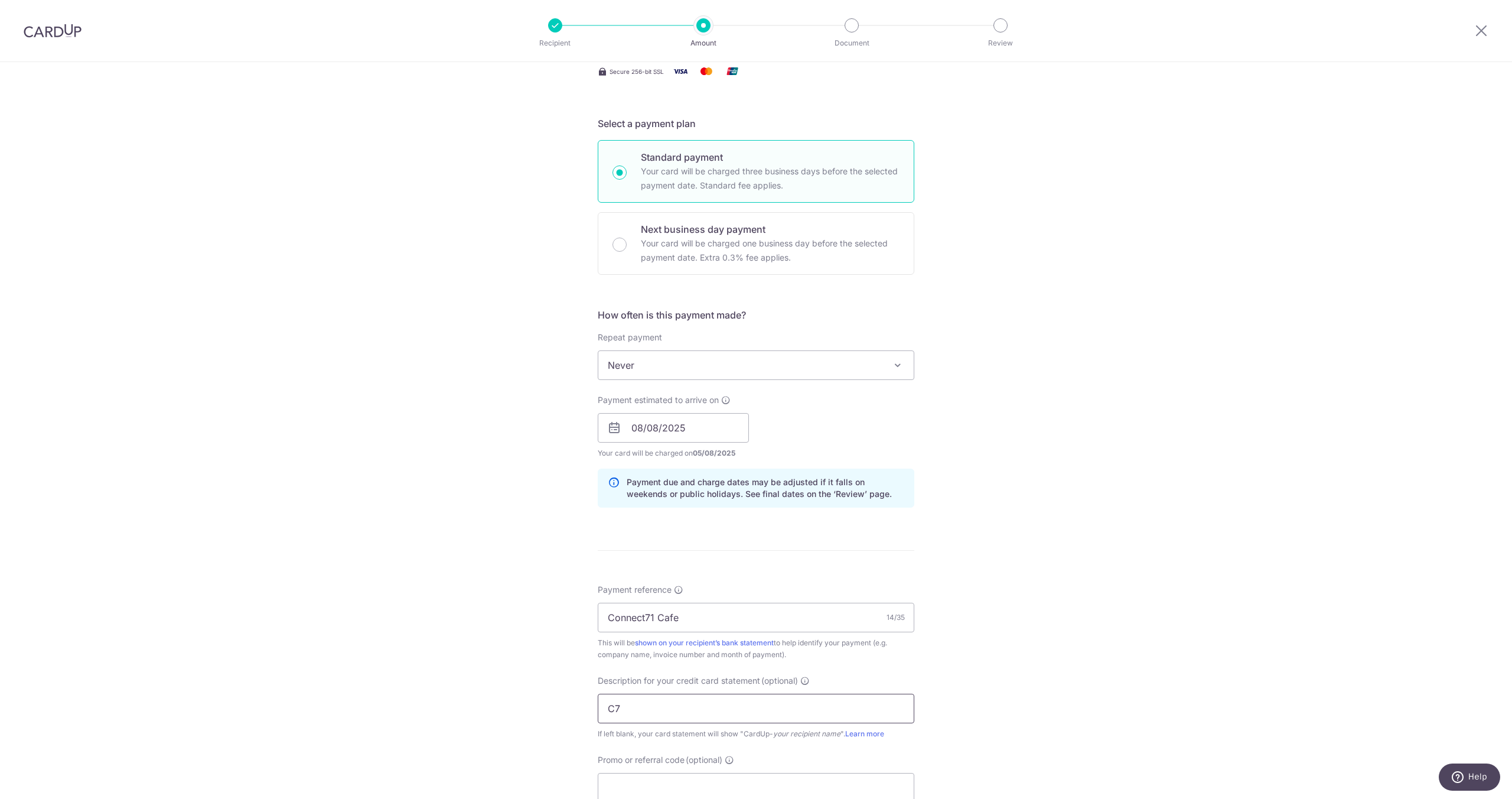 type on "C" 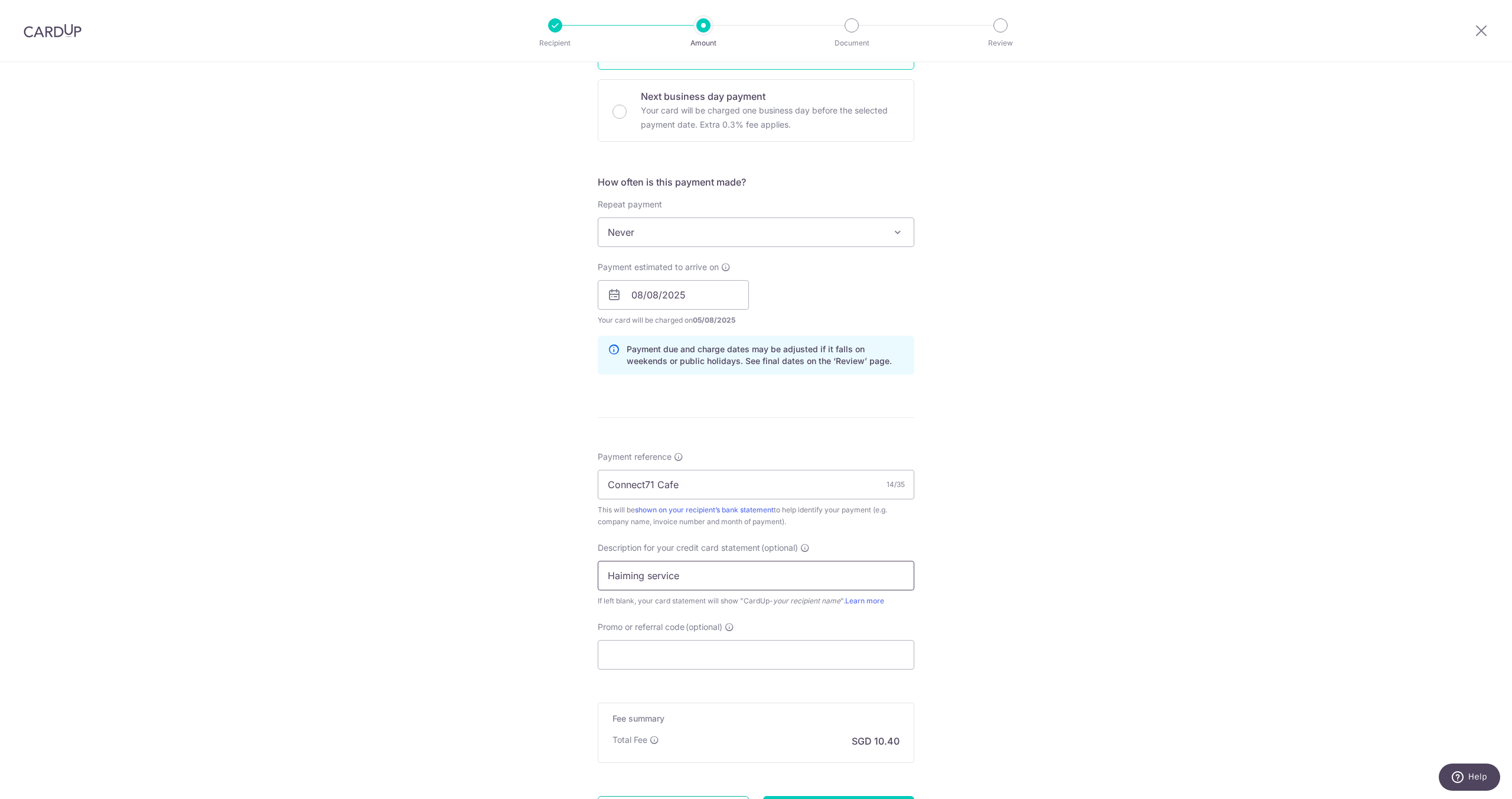 scroll, scrollTop: 460, scrollLeft: 0, axis: vertical 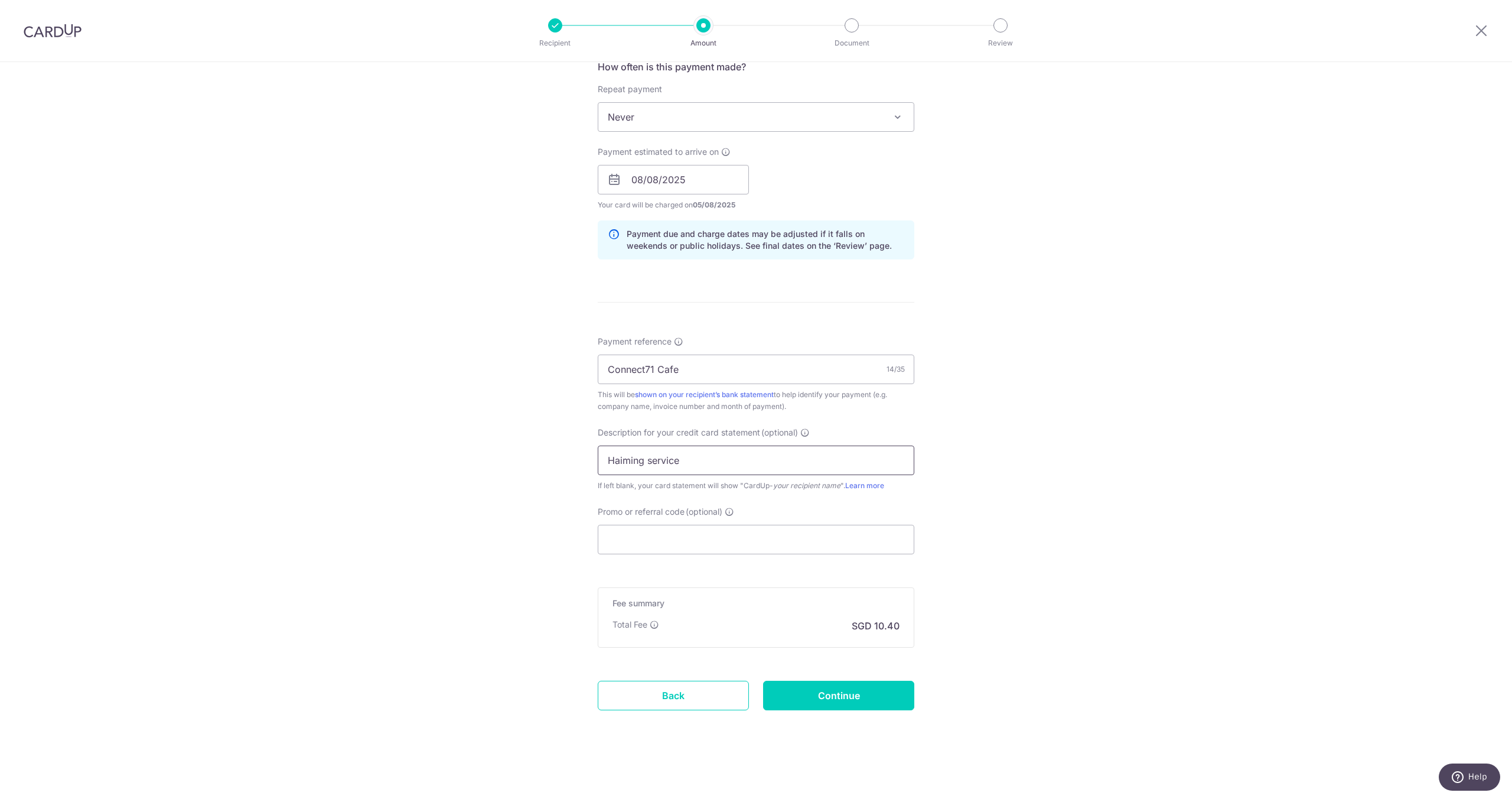 type on "Haiming service" 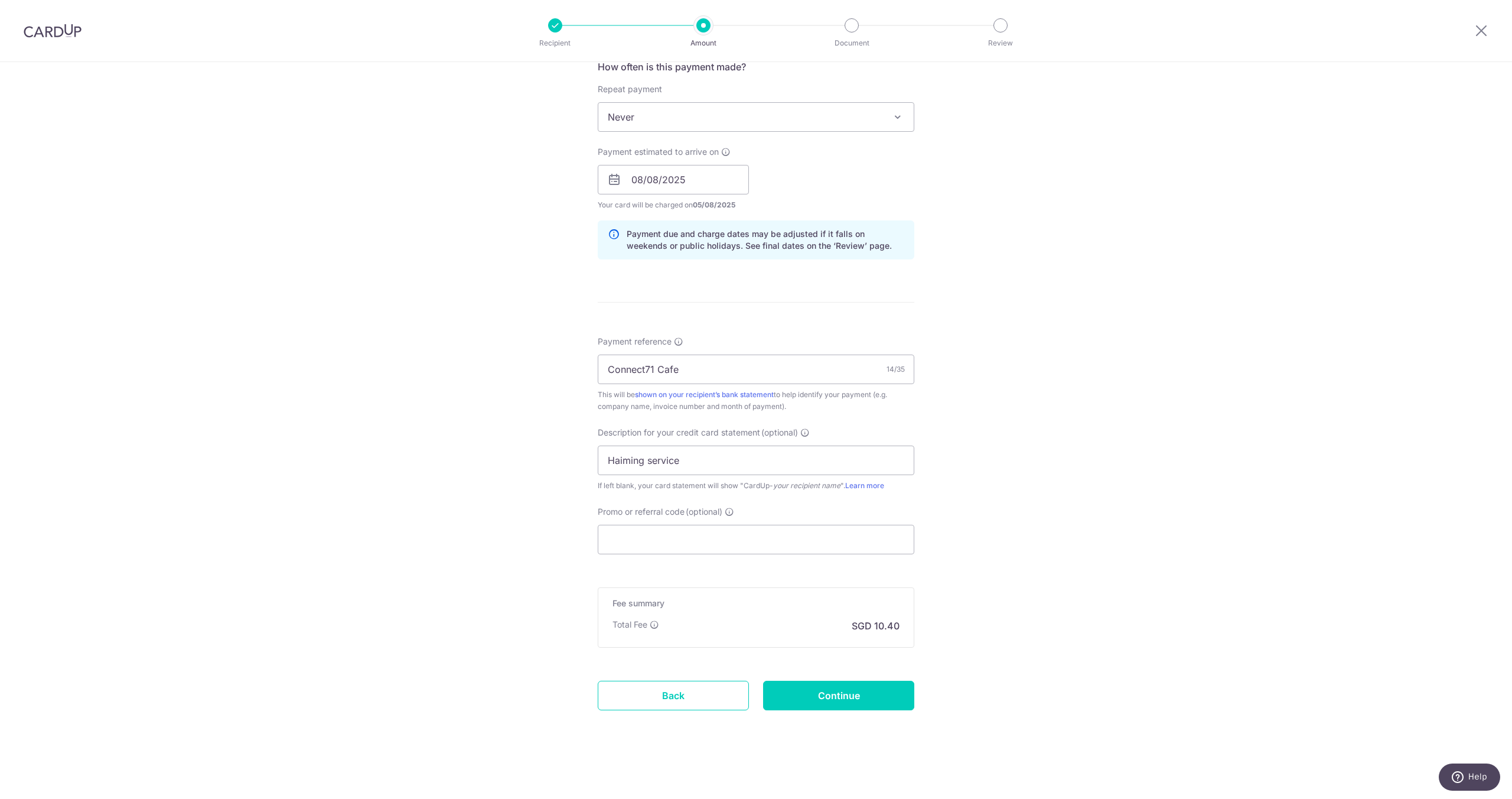 click on "Enter payment amount
SGD
400.00
400.00
GST
(optional)
SGD
Recipient added successfully!
Select Card
**** 4073
Add credit card
Your Cards
**** 7550
**** 4073
Secure 256-bit SSL" at bounding box center (756, 212) 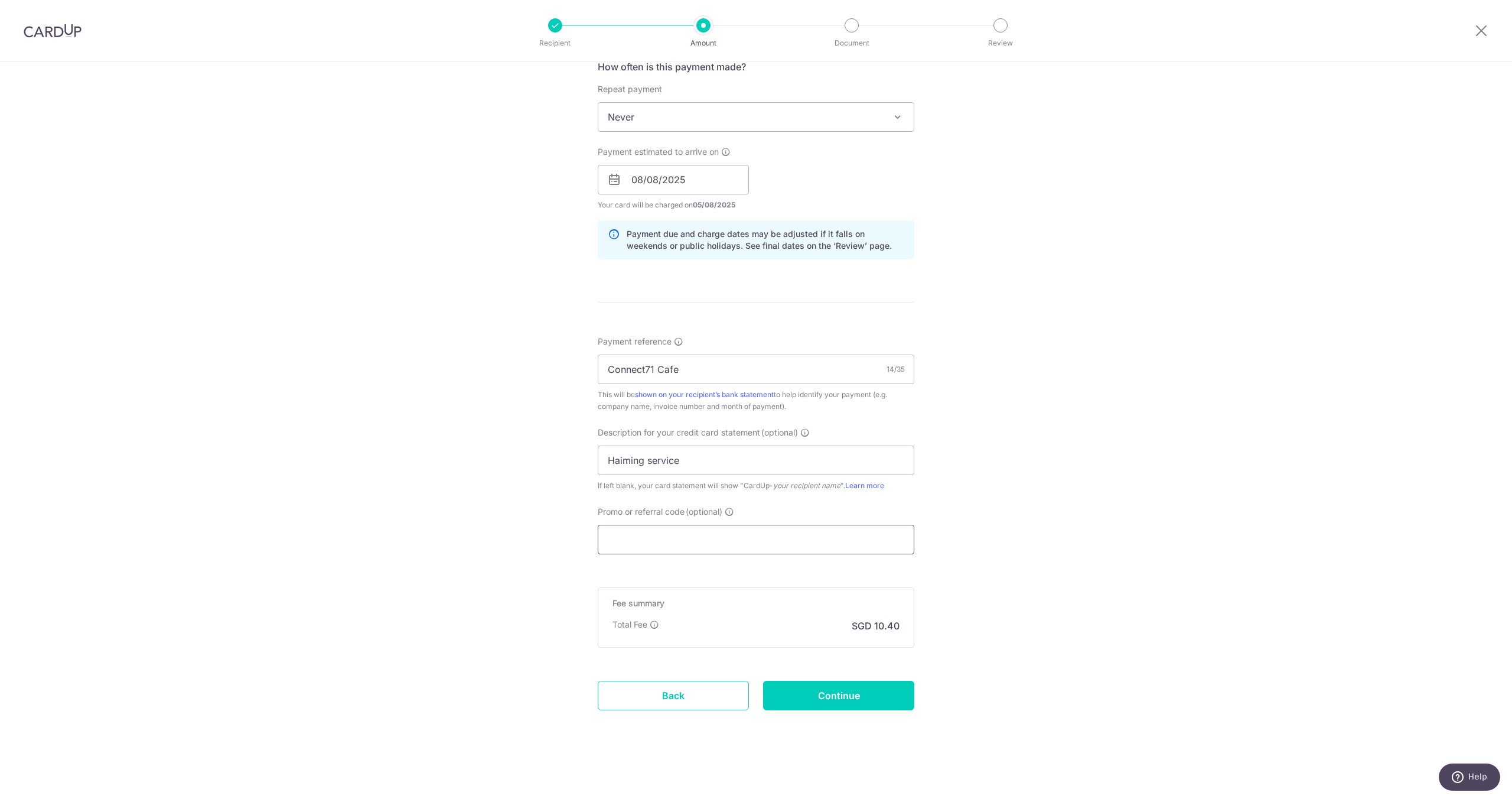 click on "Promo or referral code
(optional)" at bounding box center (756, 540) 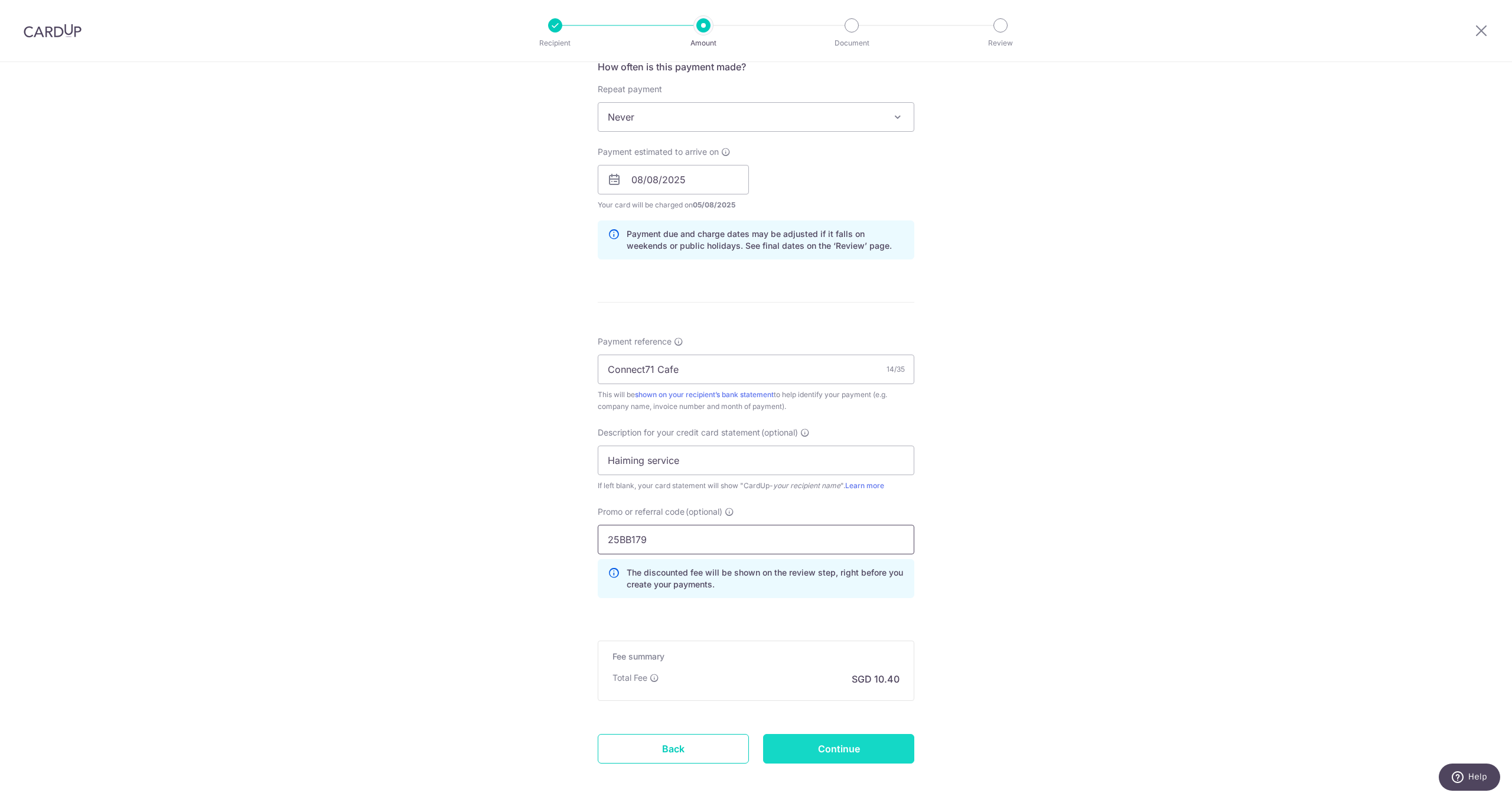 type on "25BB179" 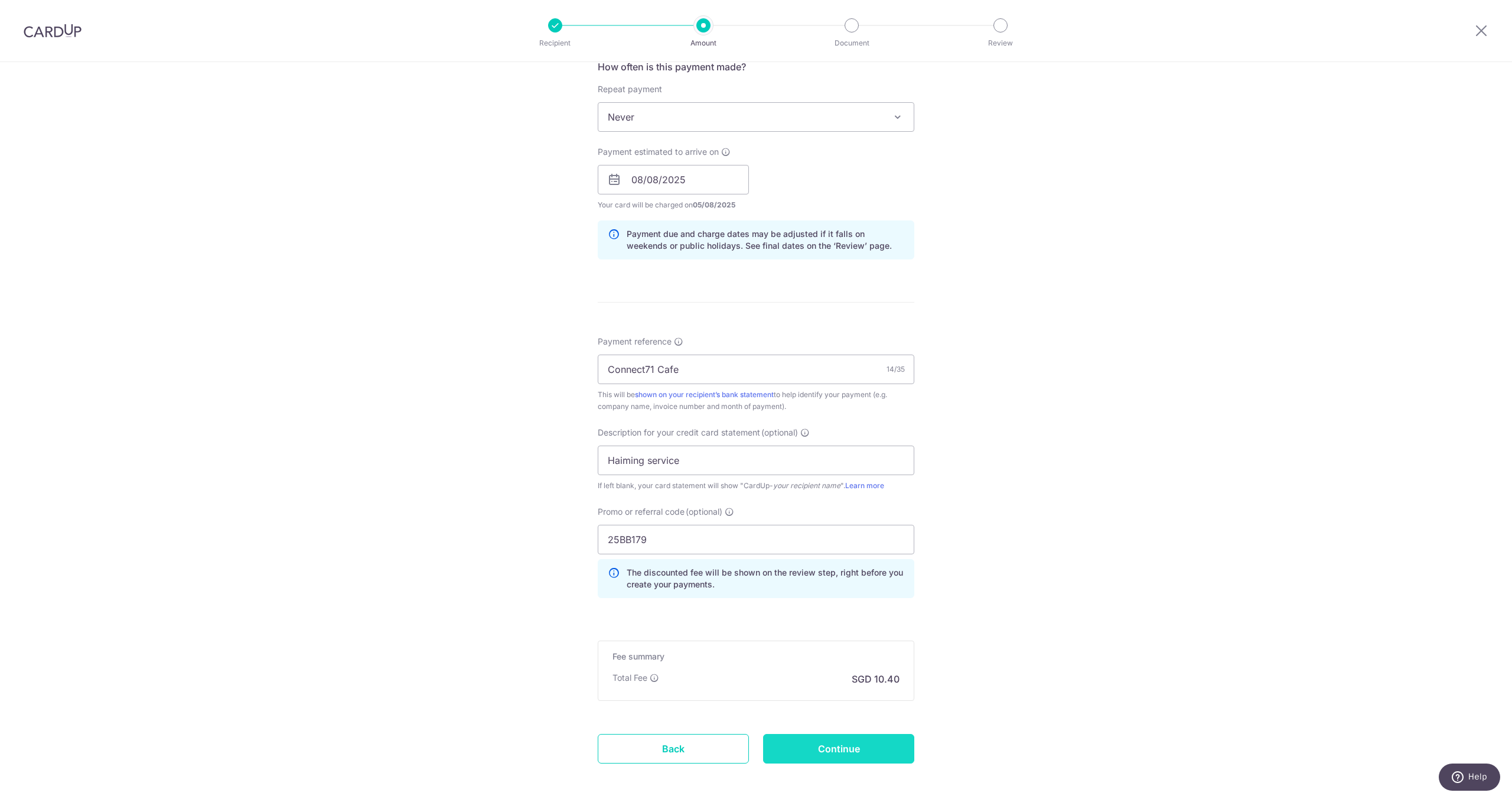 click on "Continue" at bounding box center [839, 749] 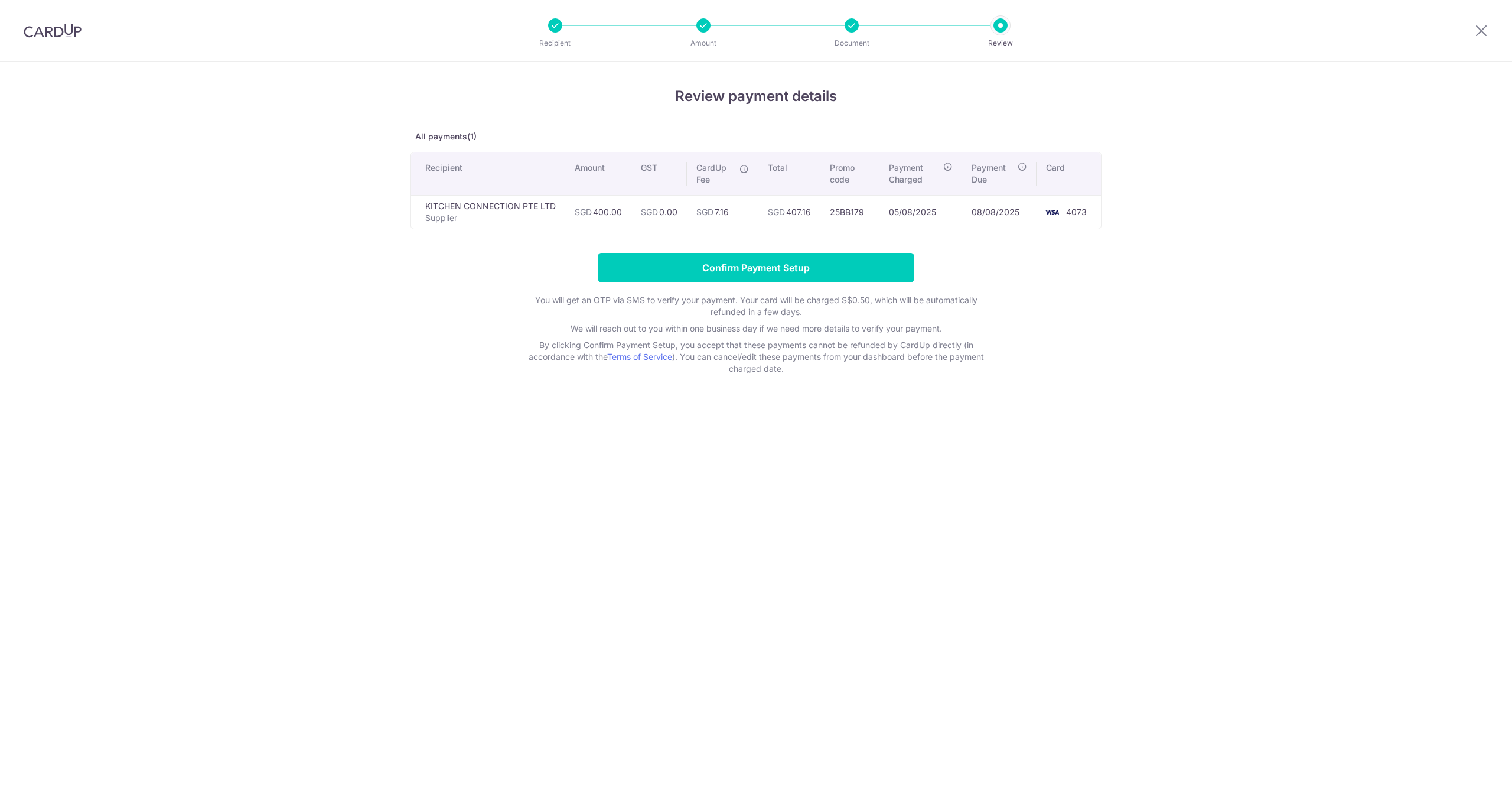 scroll, scrollTop: 0, scrollLeft: 0, axis: both 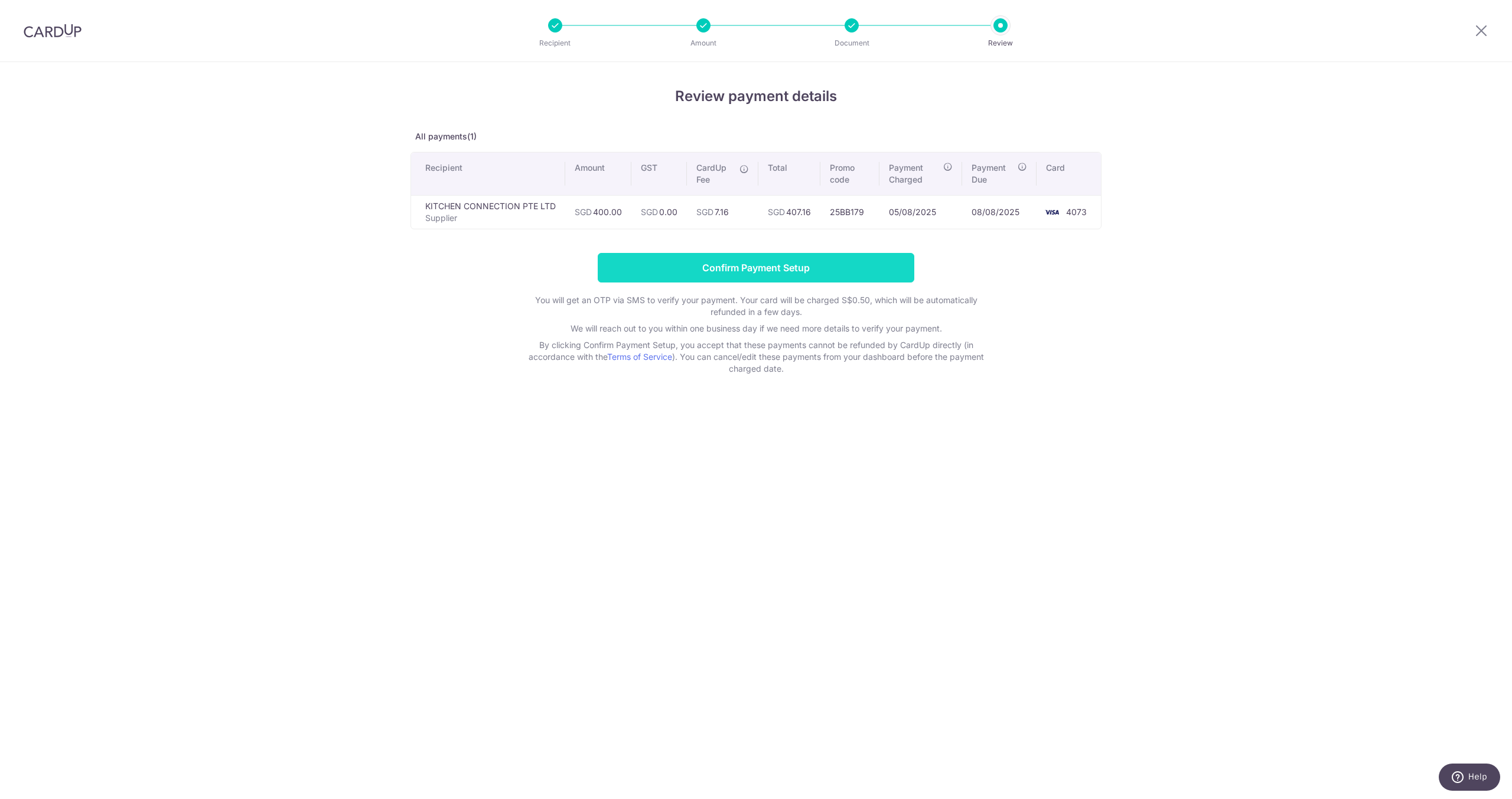 click on "Confirm Payment Setup" at bounding box center (756, 268) 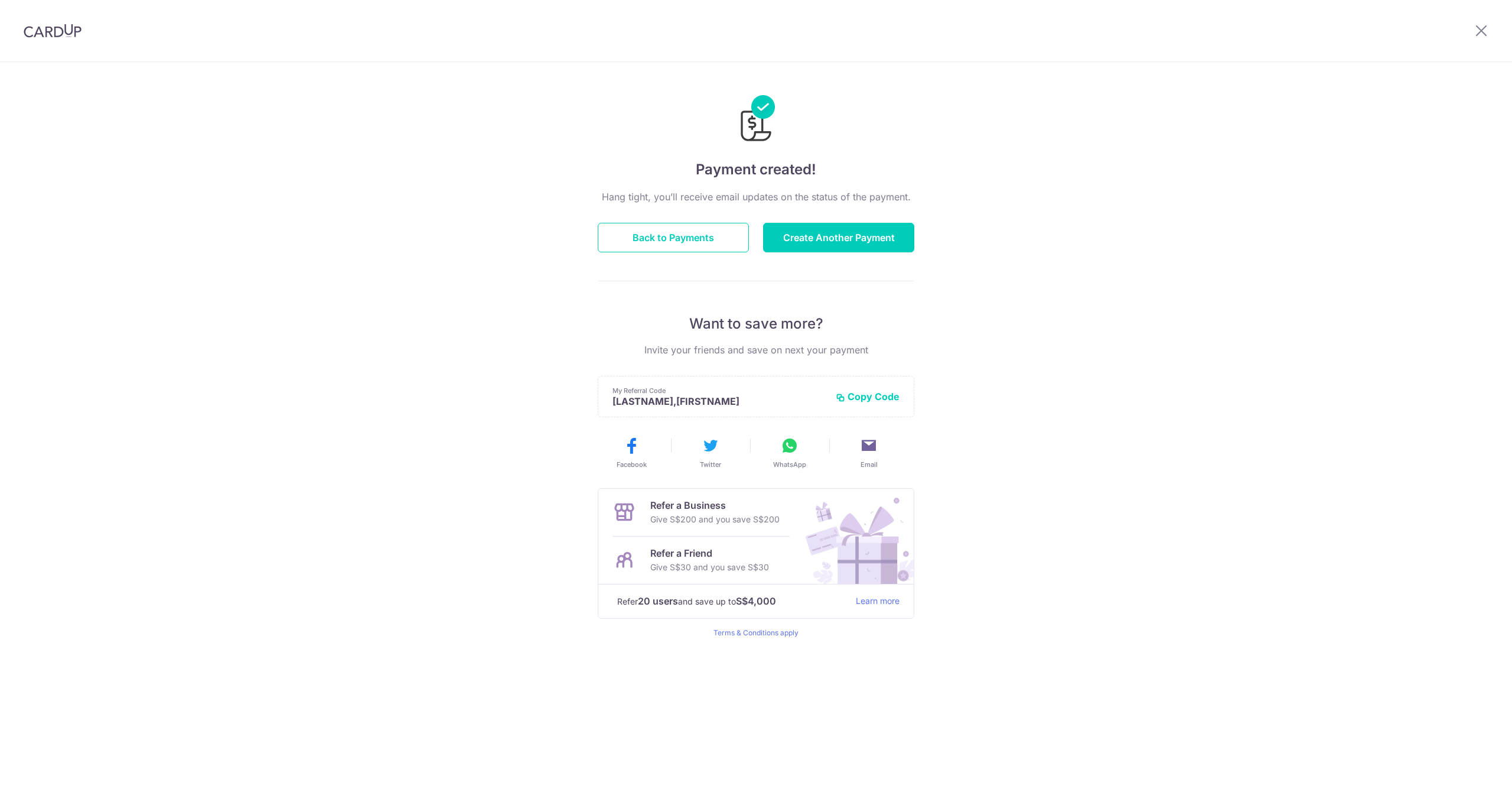 scroll, scrollTop: 0, scrollLeft: 0, axis: both 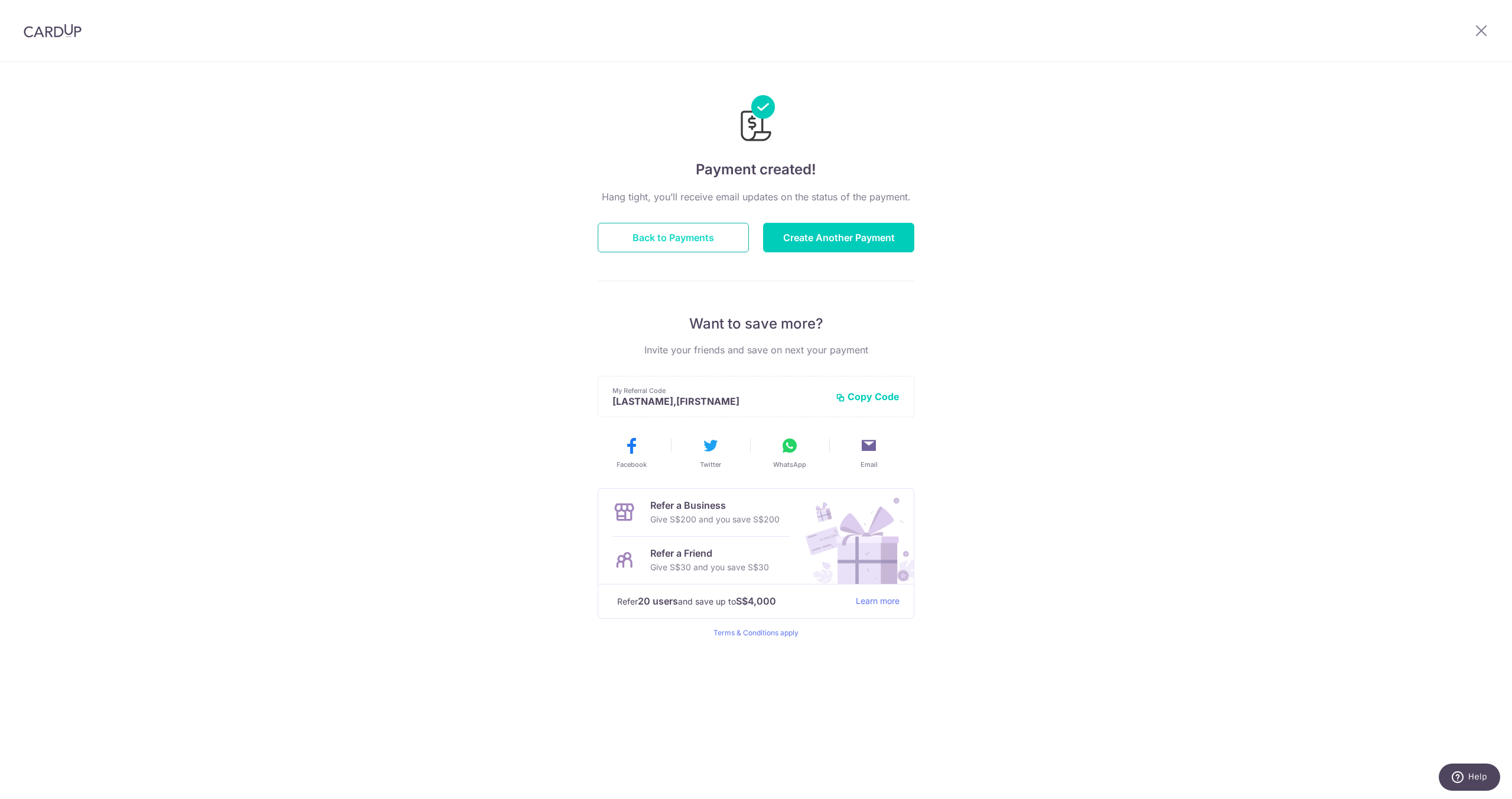 click on "Back to Payments" at bounding box center [673, 238] 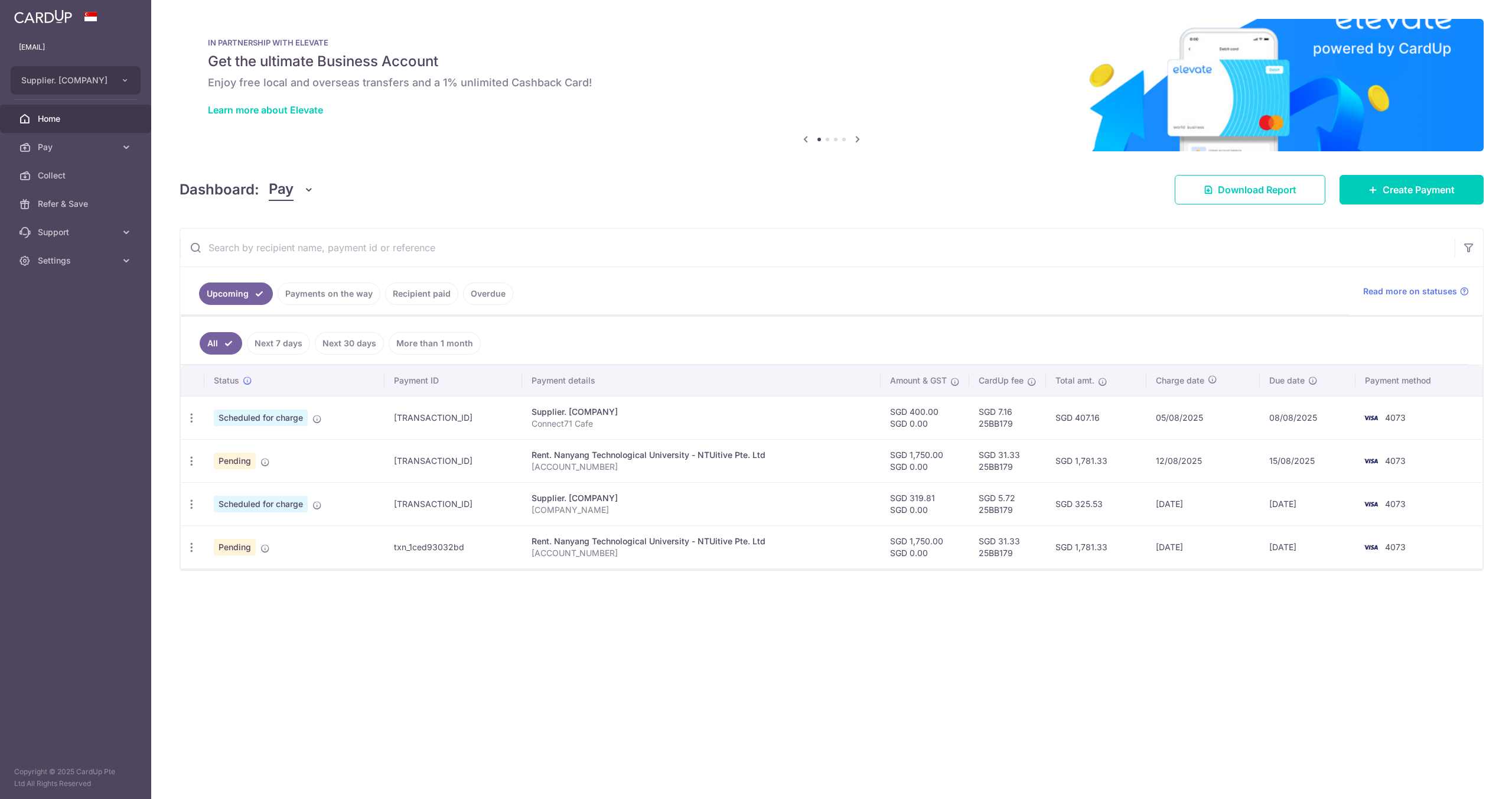 scroll, scrollTop: 0, scrollLeft: 0, axis: both 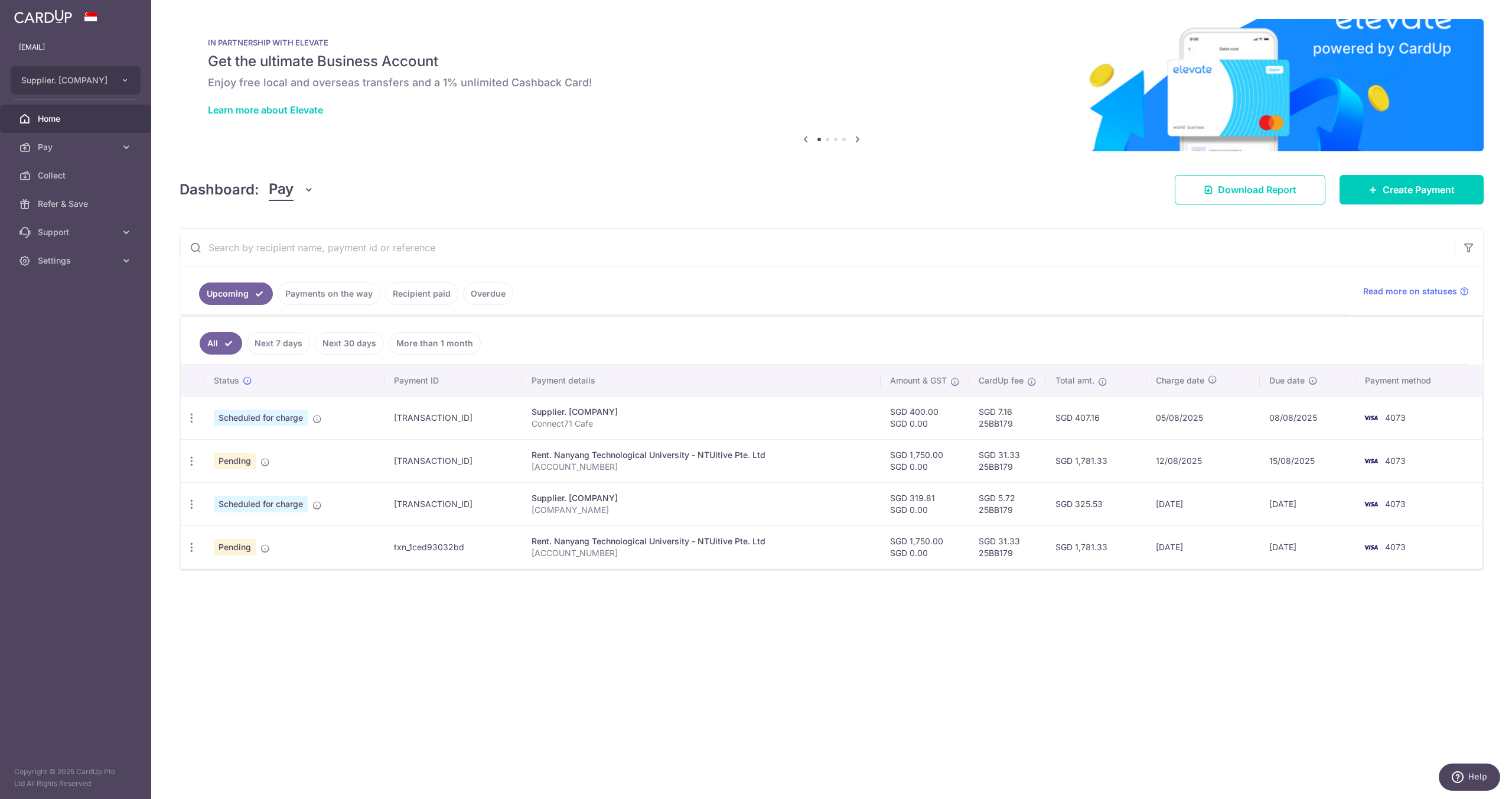 click on "Recipient paid" at bounding box center [422, 294] 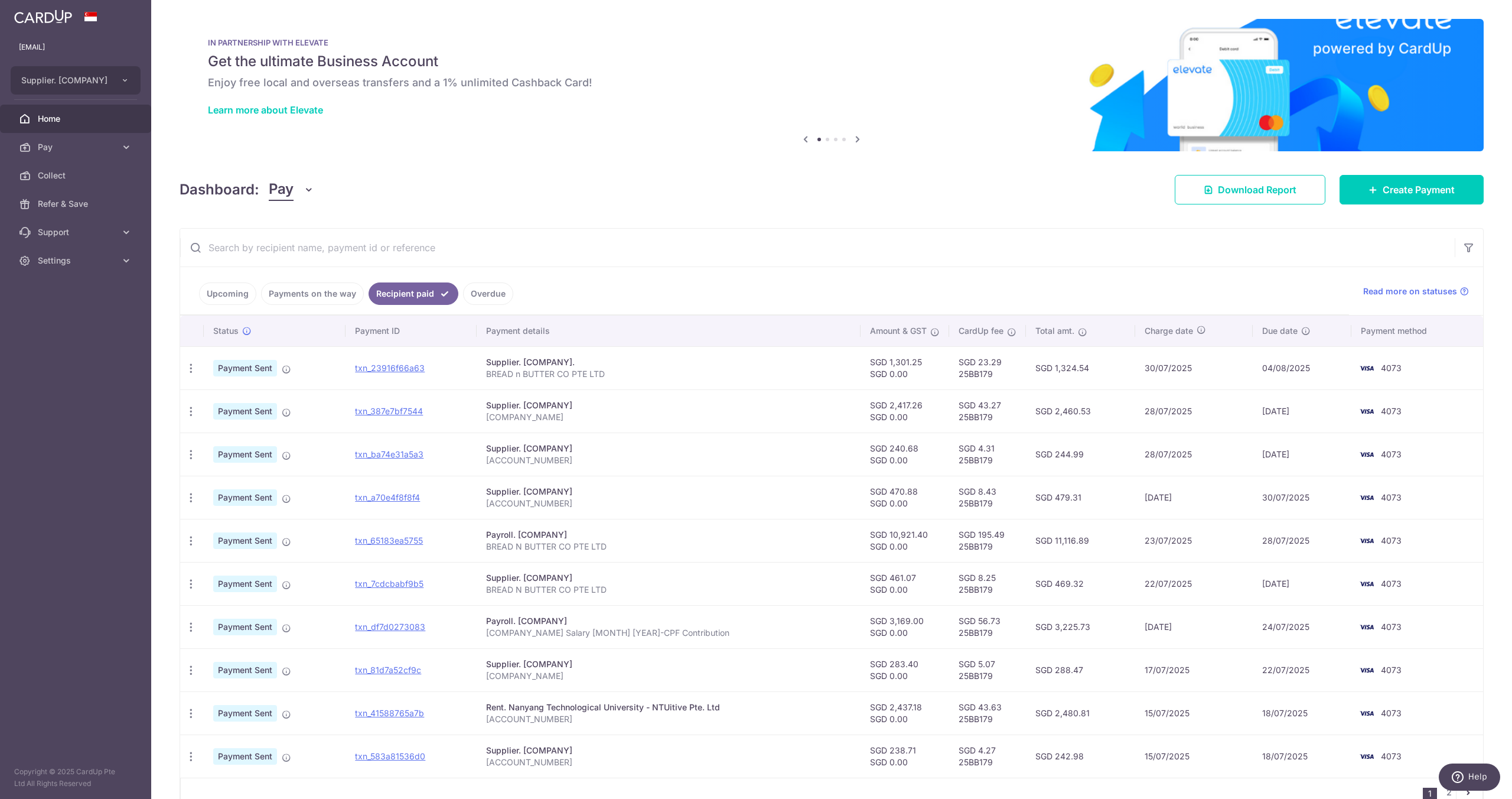 click on "Payments on the way" at bounding box center (312, 294) 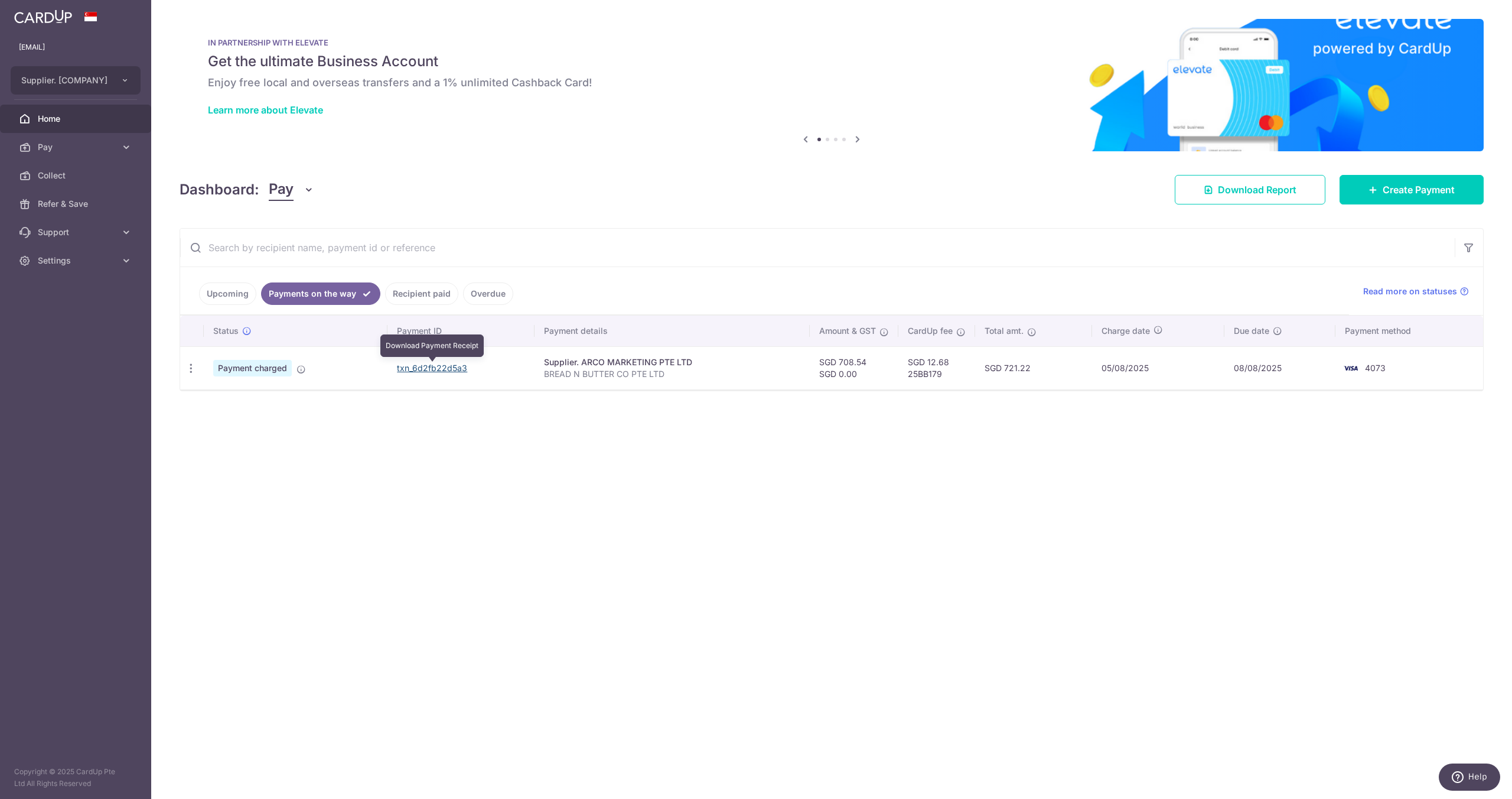 click on "txn_6d2fb22d5a3" at bounding box center [432, 368] 